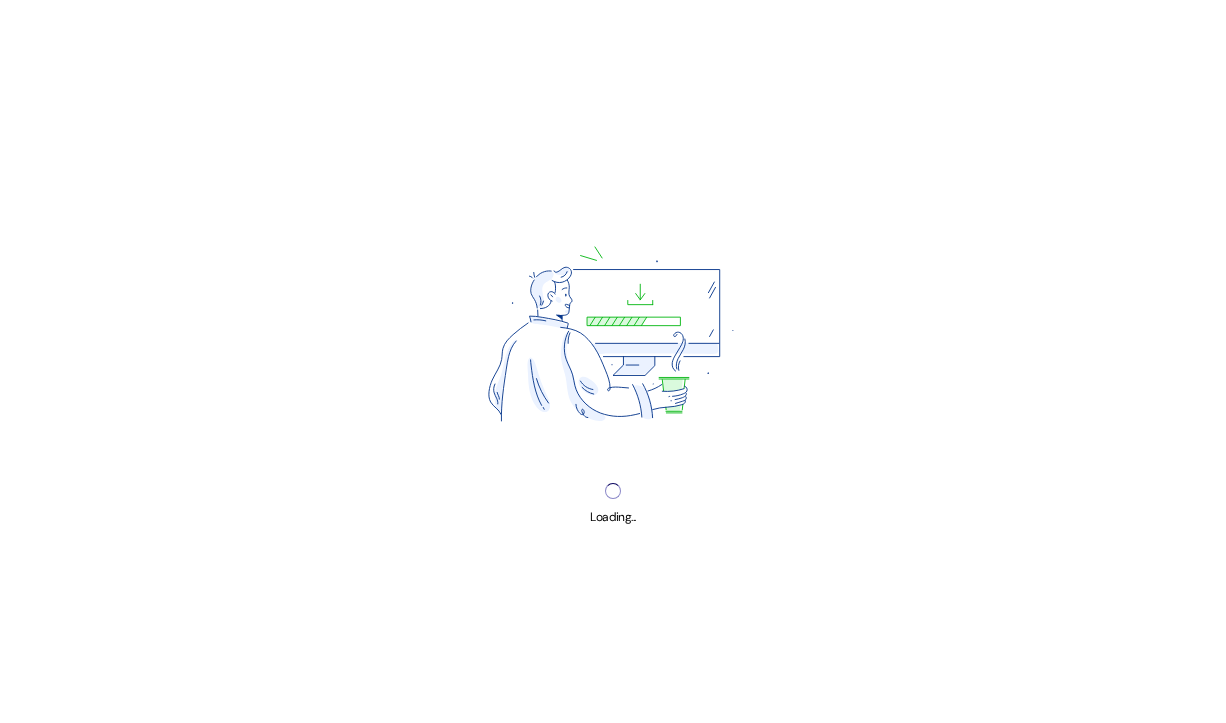 scroll, scrollTop: 0, scrollLeft: 0, axis: both 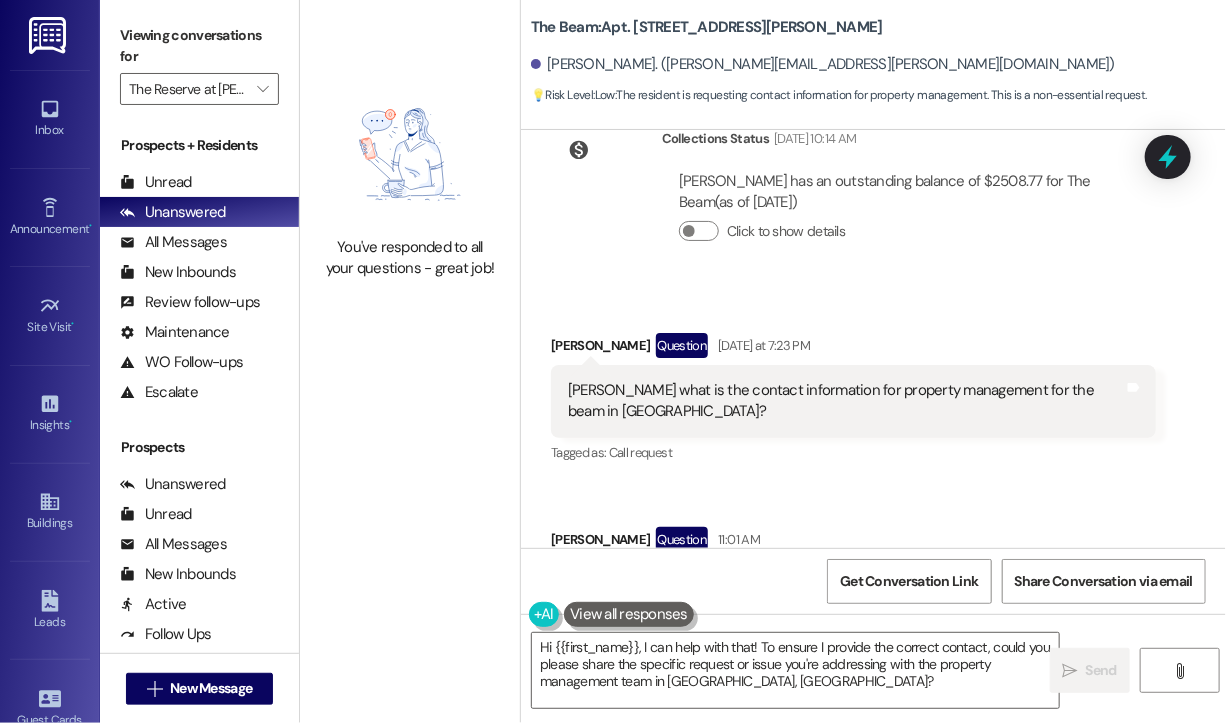 click on "The Beam:  Apt. 528, 211 Howard Street" at bounding box center (707, 27) 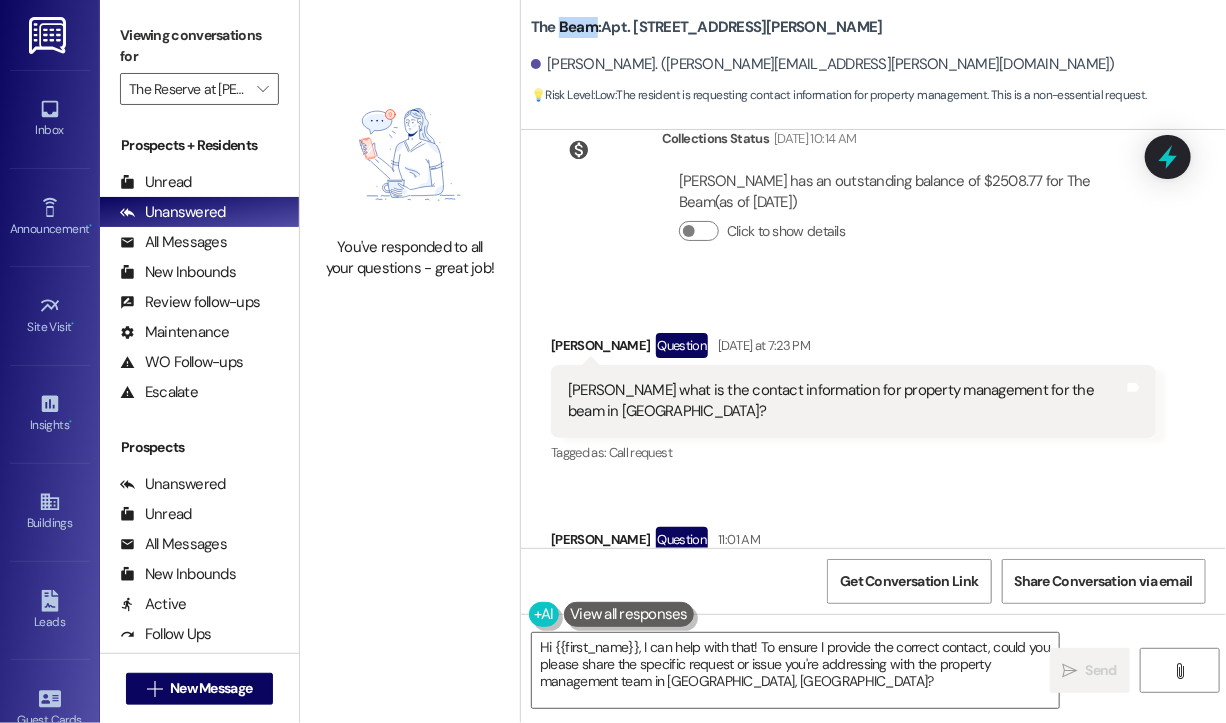 click on "The Beam:  Apt. 528, 211 Howard Street" at bounding box center (707, 27) 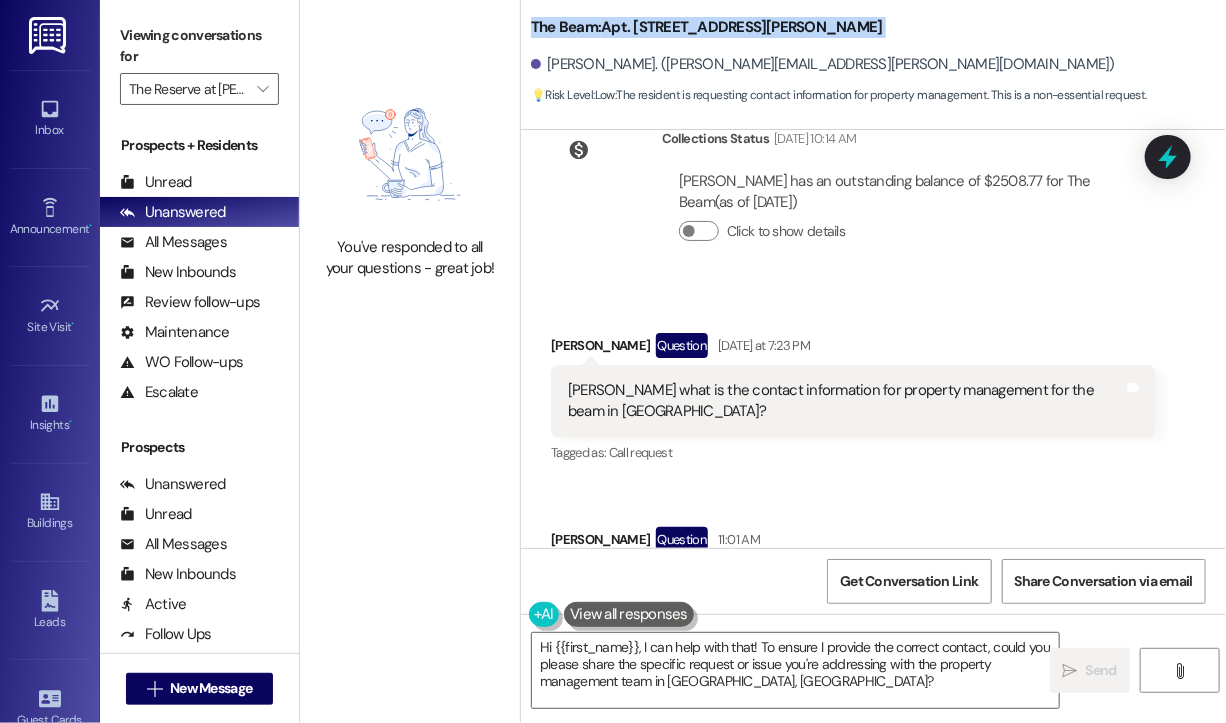 click on "The Beam:  Apt. 528, 211 Howard Street" at bounding box center [707, 27] 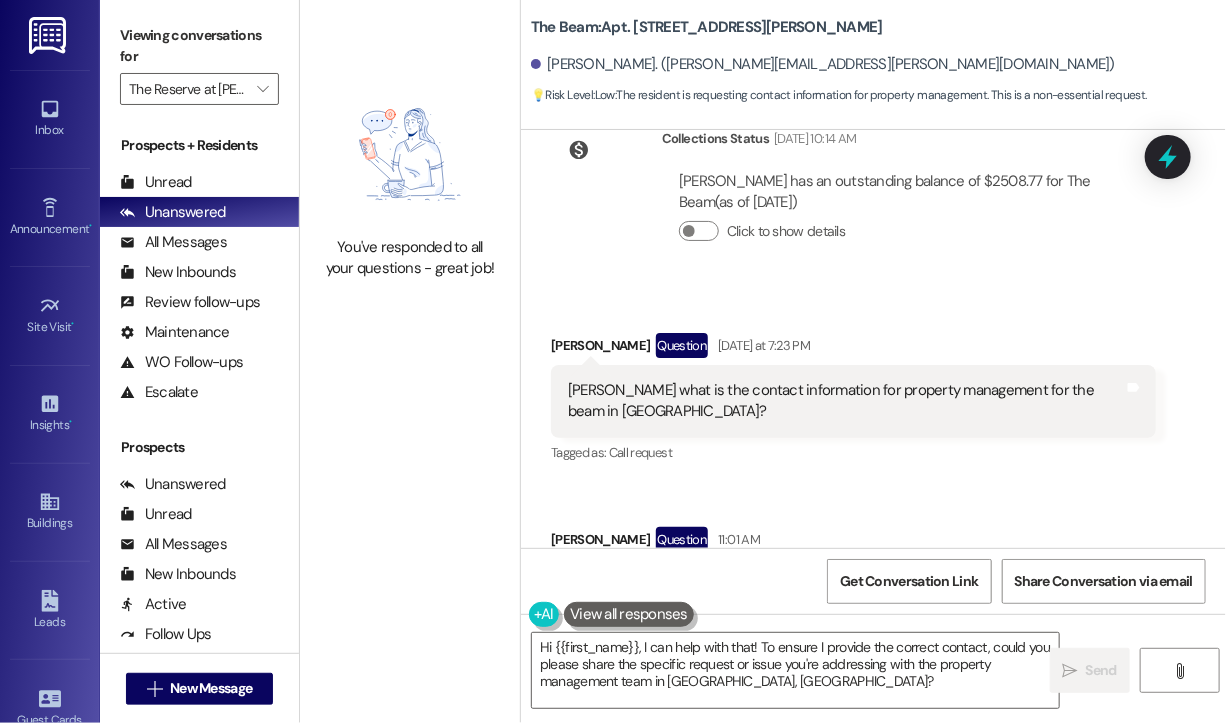 click on "Received via SMS Kristine Lawson Question 11:01 AM Jay what is the contact information for   property management for the beam in new london ct? Tags and notes Tagged as:   Call request Click to highlight conversations about Call request" at bounding box center [853, 594] 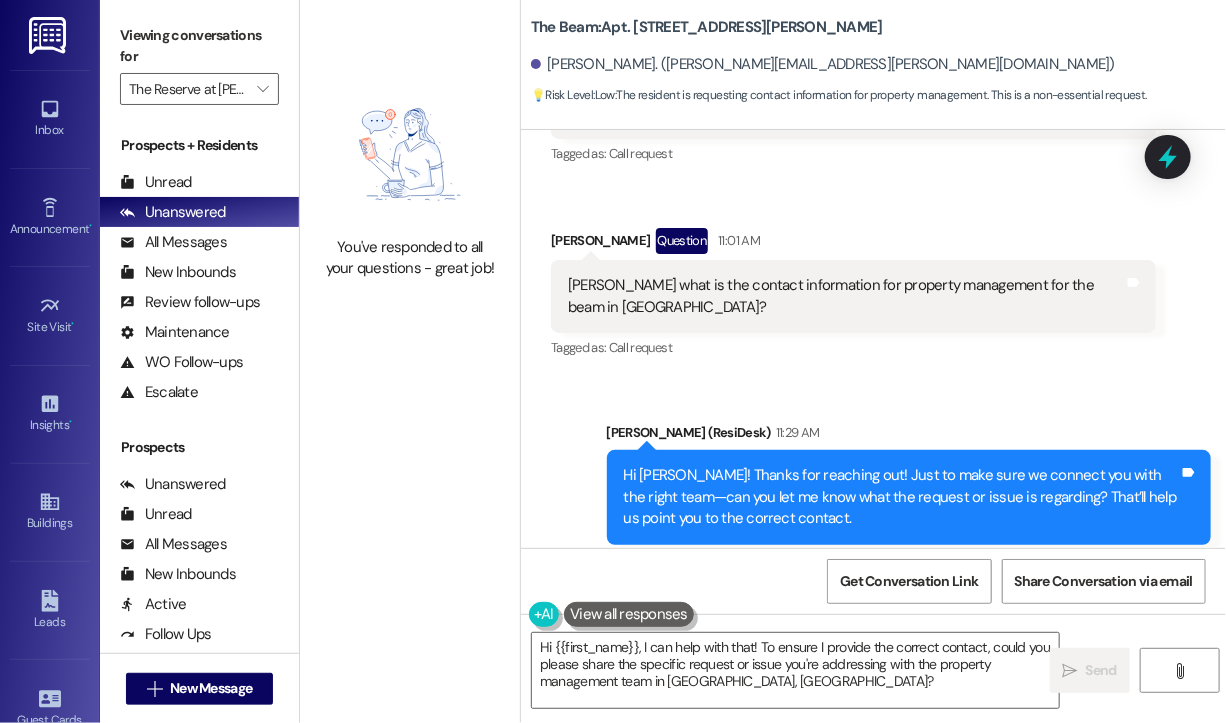 click on "Received via SMS Kristine Lawson 11:37 AM Application of weed killer . Lack of notification,  uncertified tech. Landscape company not certified to apply weedkiller,  pest drift wetland impact, water contamination Tags and notes Received via SMS Kristine Lawson 11:39 AM Exposure to myself and dogs to unscheduled large scale application of Lesco weed killer at the beam yesterday  Tags and notes" at bounding box center [873, 750] 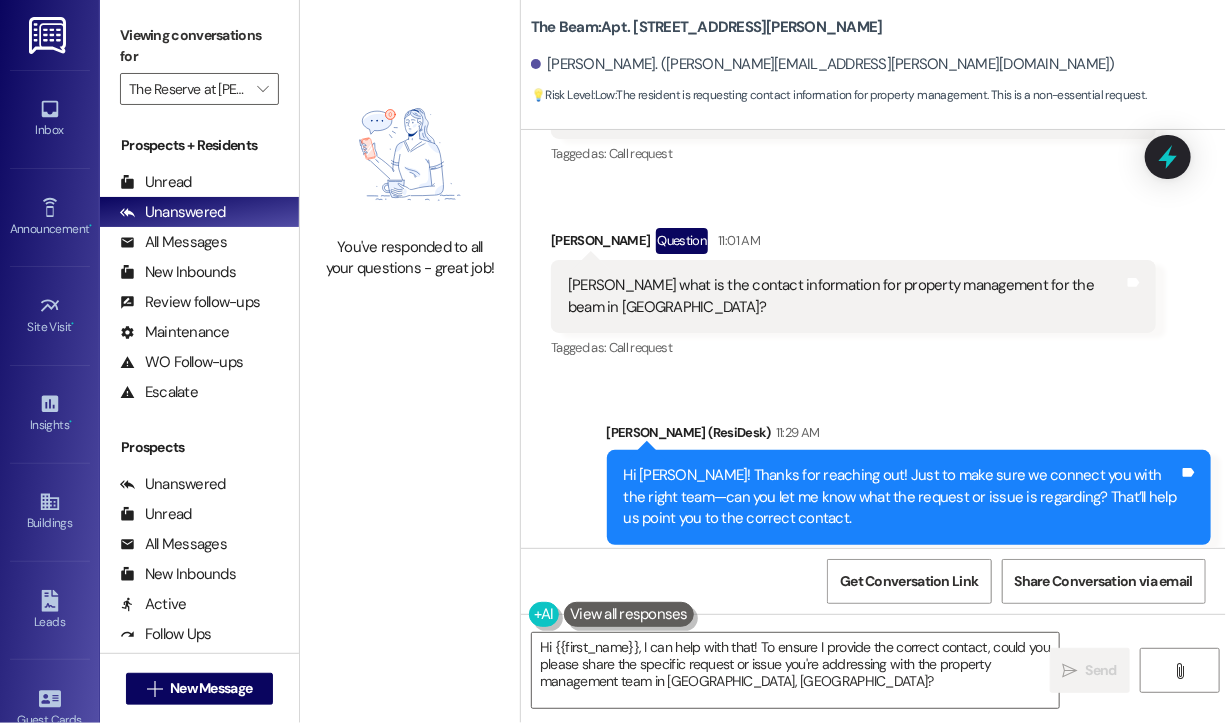 click on "Sent via SMS Jay  (ResiDesk) 11:29 AM Hi Kristine! Thanks for reaching out! Just to make sure we connect you with the right team—can you let me know what the request or issue is regarding? That’ll help us point you to the correct contact. Tags and notes Tagged as:   Call request Click to highlight conversations about Call request" at bounding box center [909, 498] 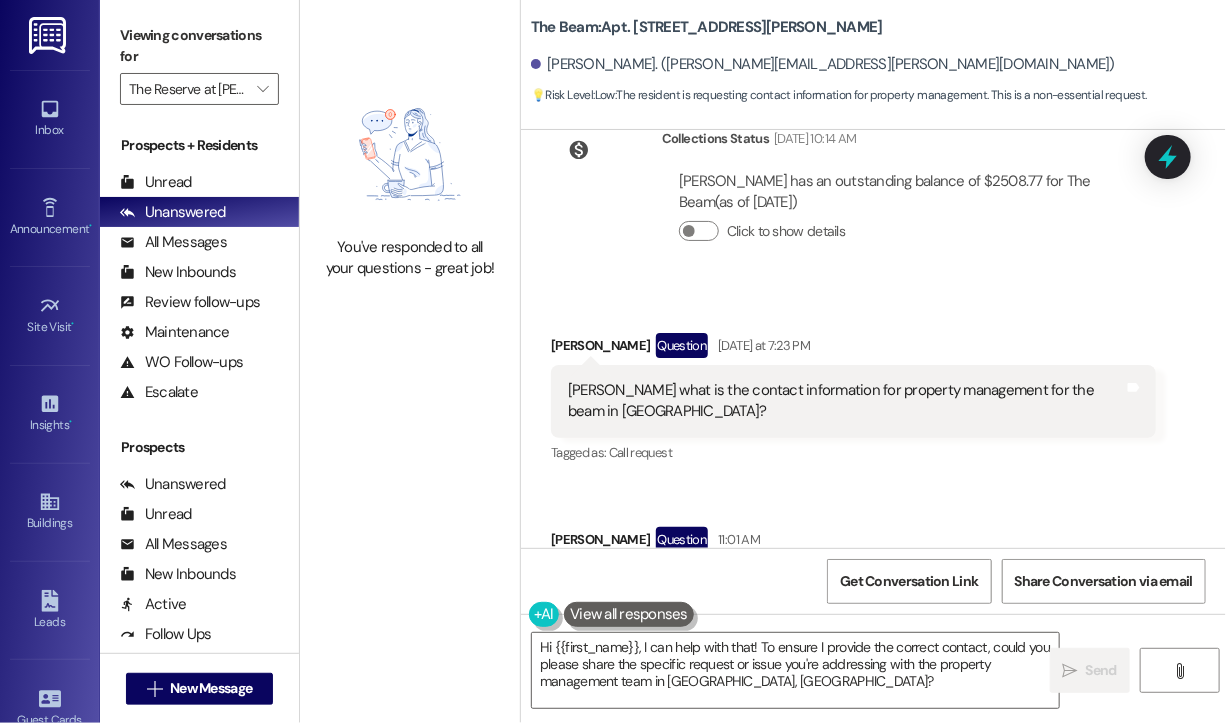 scroll, scrollTop: 43170, scrollLeft: 0, axis: vertical 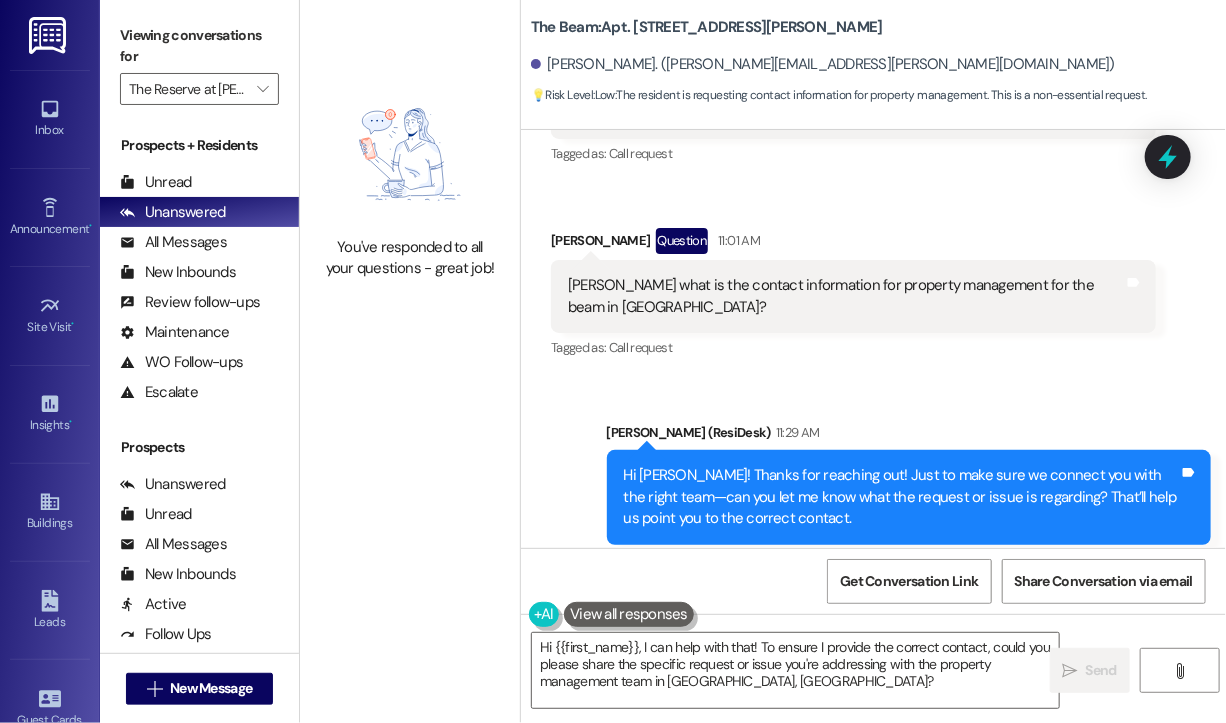 drag, startPoint x: 1064, startPoint y: 351, endPoint x: 570, endPoint y: 328, distance: 494.53513 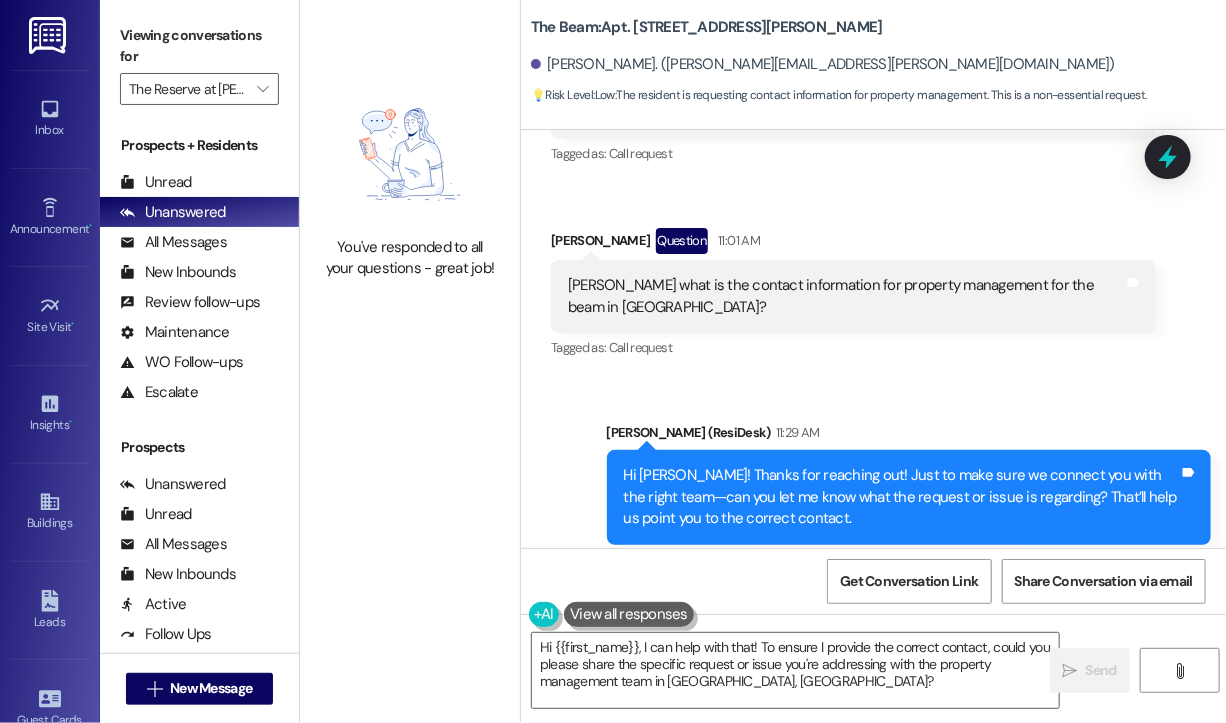 click on "Received via SMS Kristine Lawson 11:37 AM Application of weed killer . Lack of notification,  uncertified tech. Landscape company not certified to apply weedkiller,  pest drift wetland impact, water contamination Tags and notes Received via SMS Kristine Lawson 11:39 AM Exposure to myself and dogs to unscheduled large scale application of Lesco weed killer at the beam yesterday  Tags and notes" at bounding box center (873, 750) 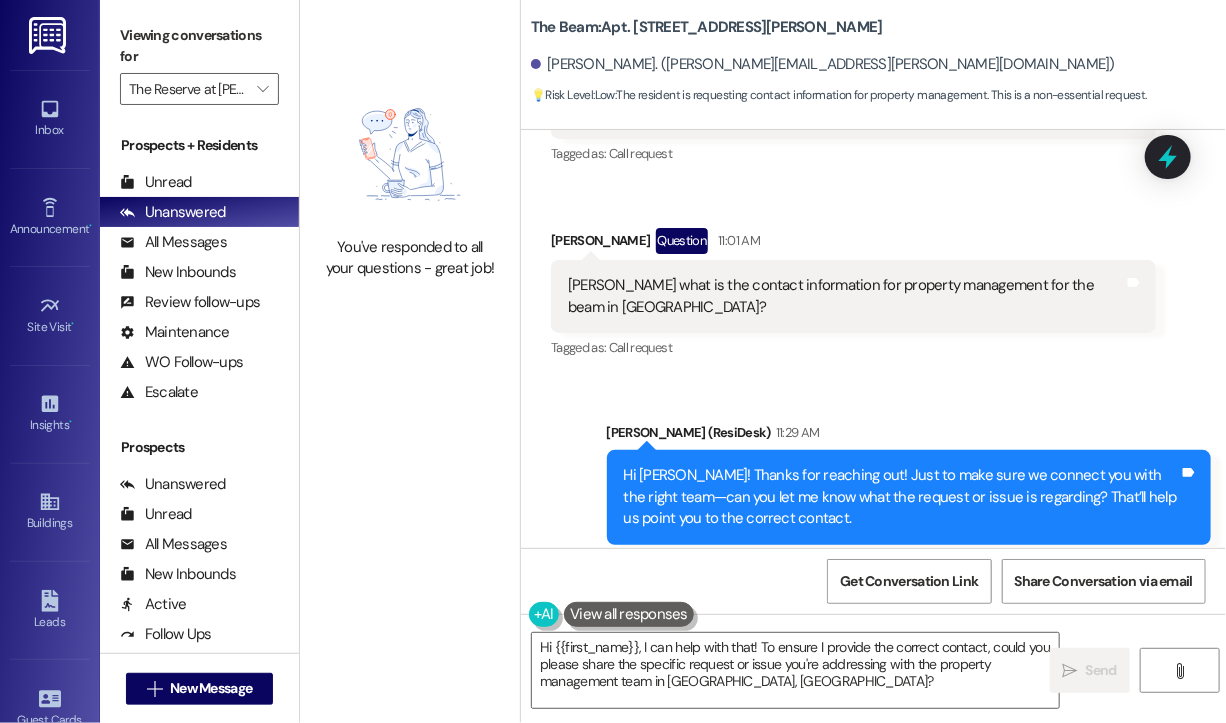 click on "Received via SMS Kristine Lawson 11:37 AM Application of weed killer . Lack of notification,  uncertified tech. Landscape company not certified to apply weedkiller,  pest drift wetland impact, water contamination Tags and notes Received via SMS Kristine Lawson 11:39 AM Exposure to myself and dogs to unscheduled large scale application of Lesco weed killer at the beam yesterday  Tags and notes" at bounding box center (873, 750) 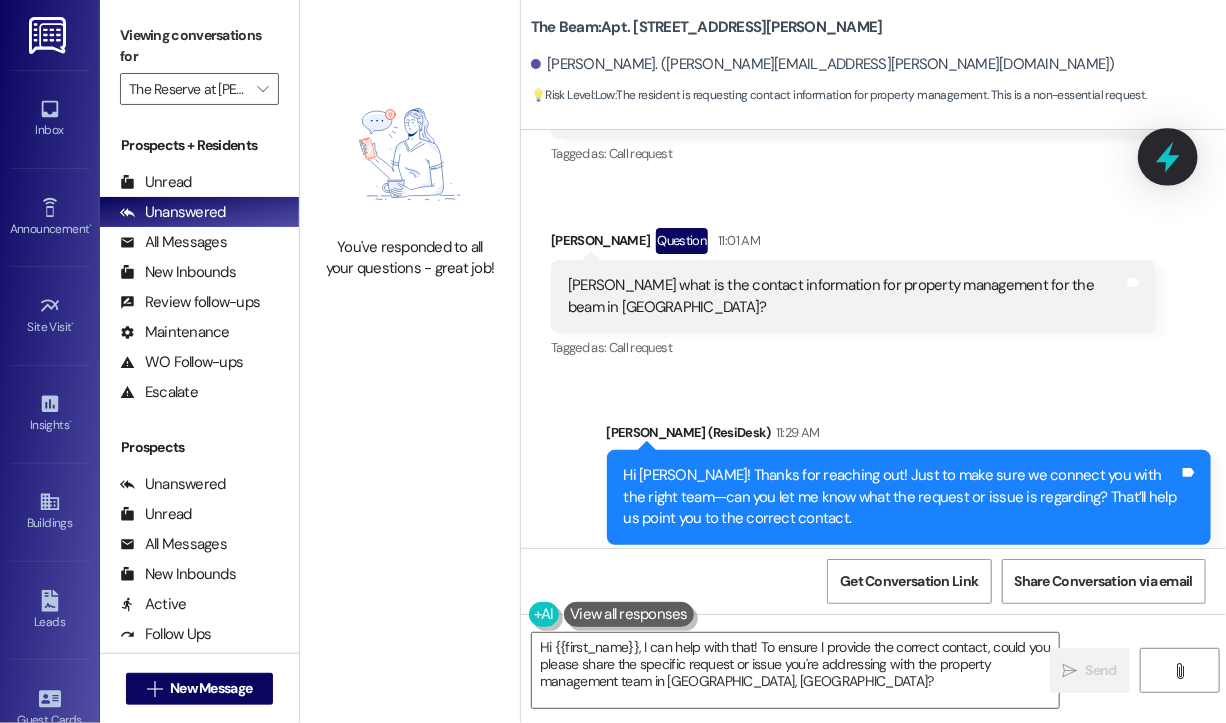 click 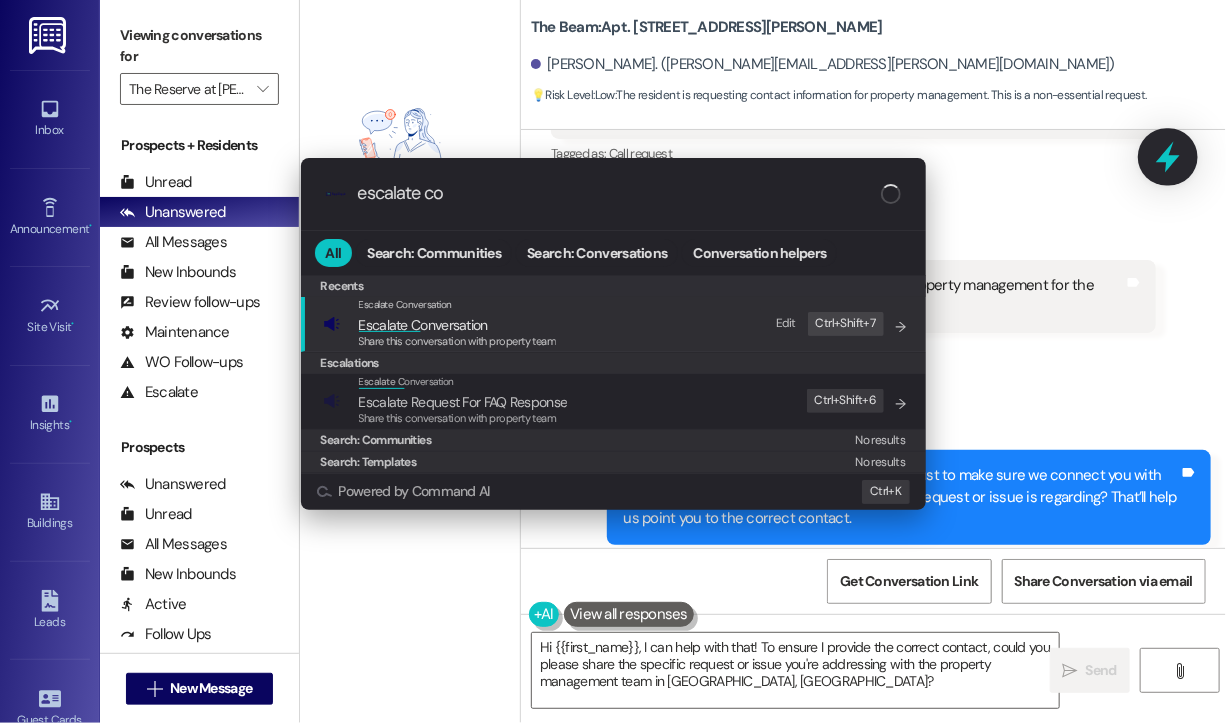 type on "escalate con" 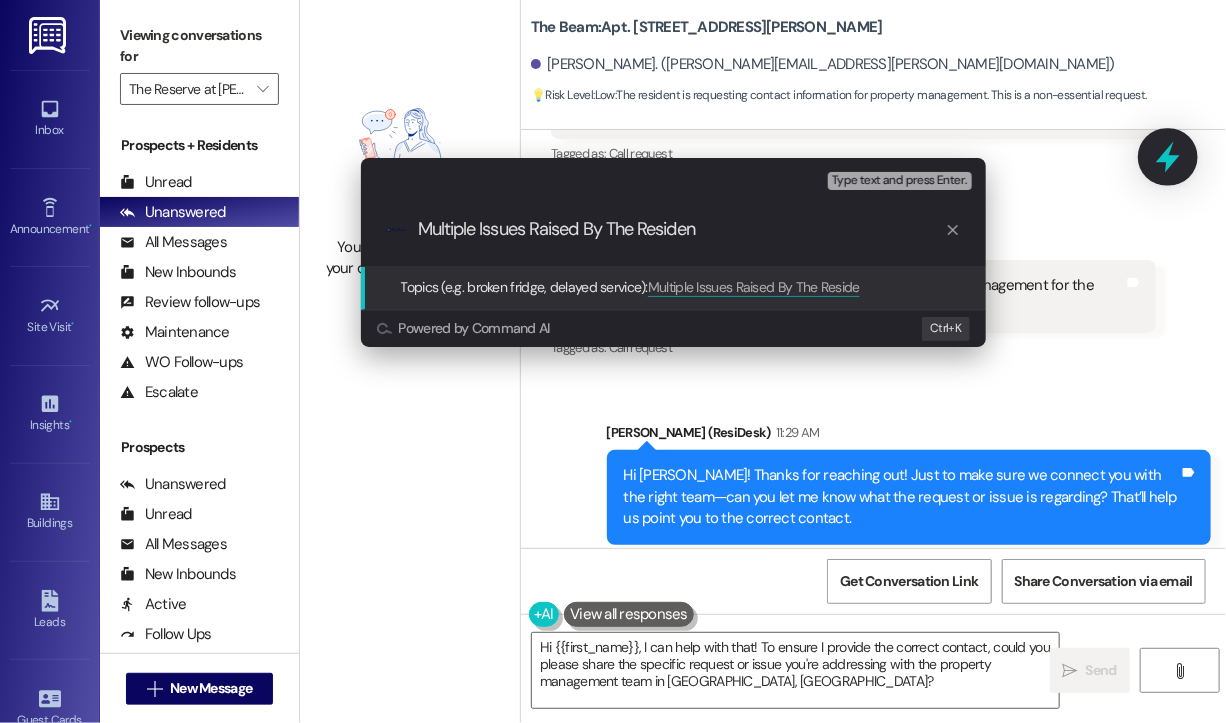 type on "Multiple Issues Raised By The Resident" 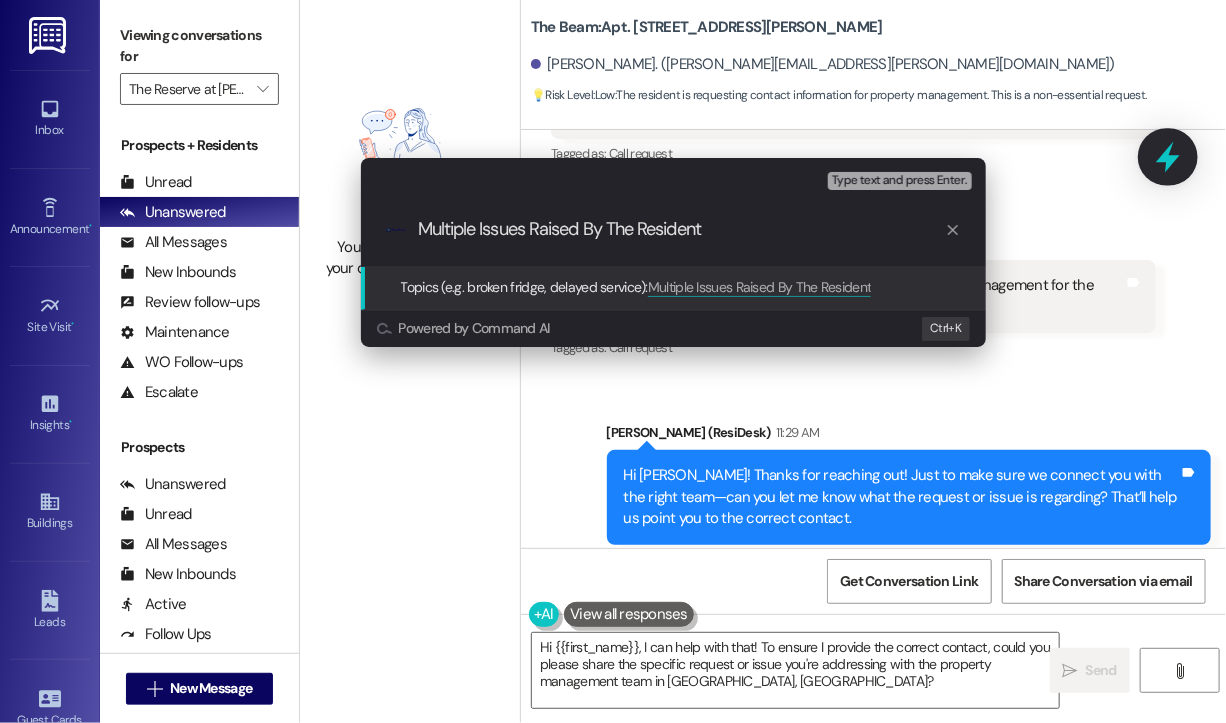 type 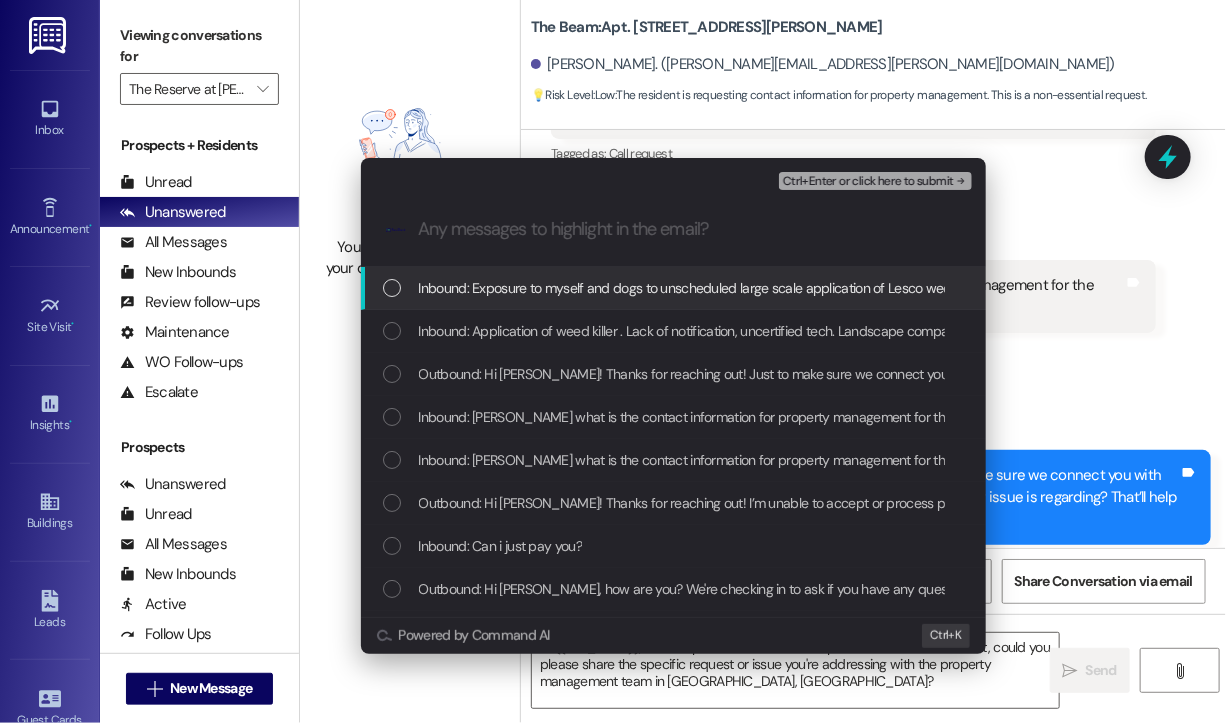 click at bounding box center (392, 288) 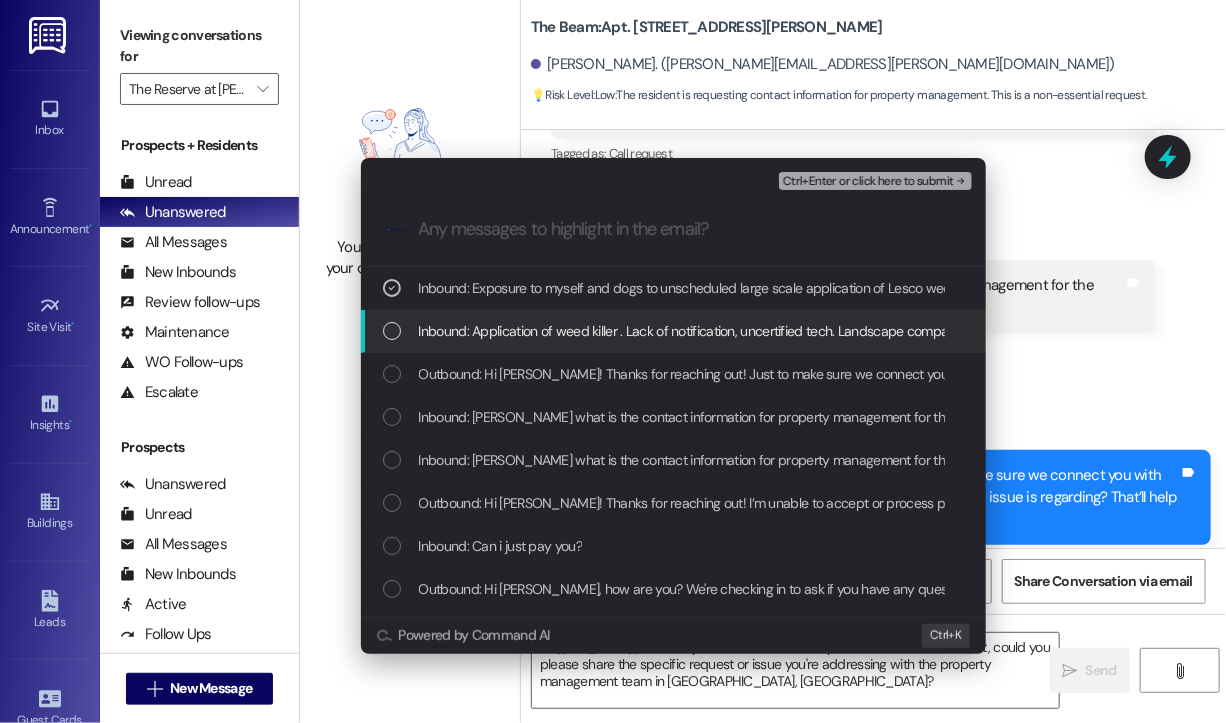 click at bounding box center (392, 331) 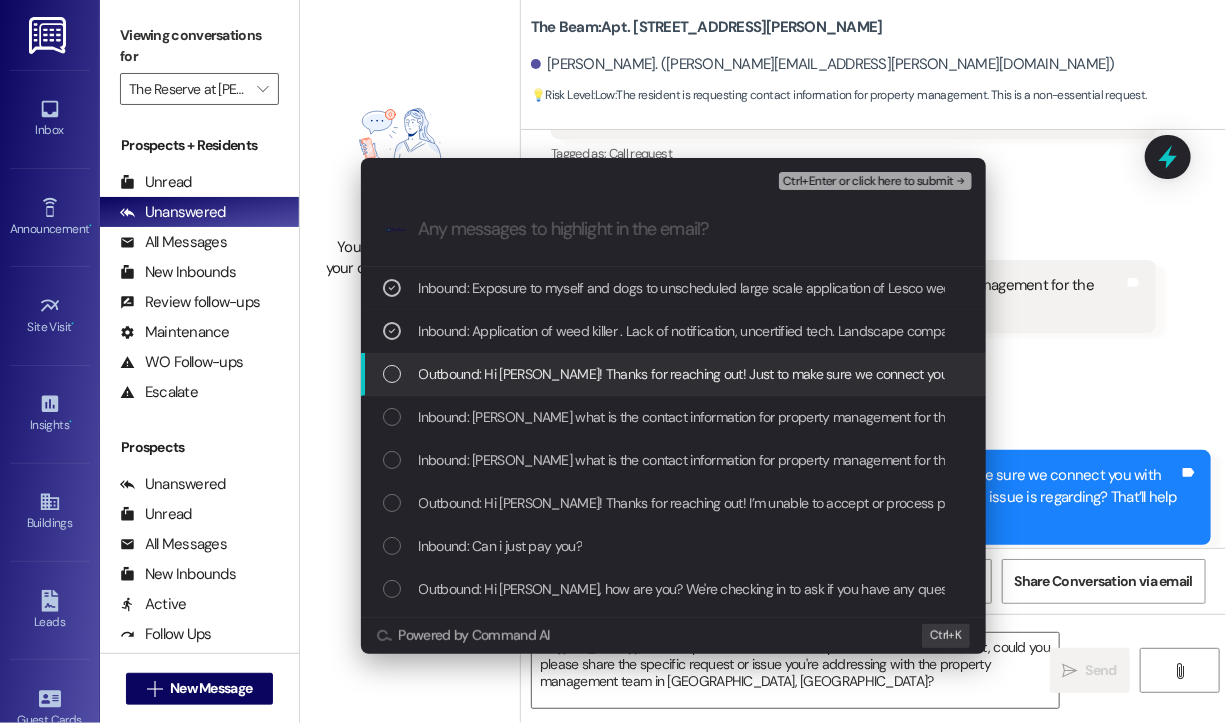 click at bounding box center (392, 374) 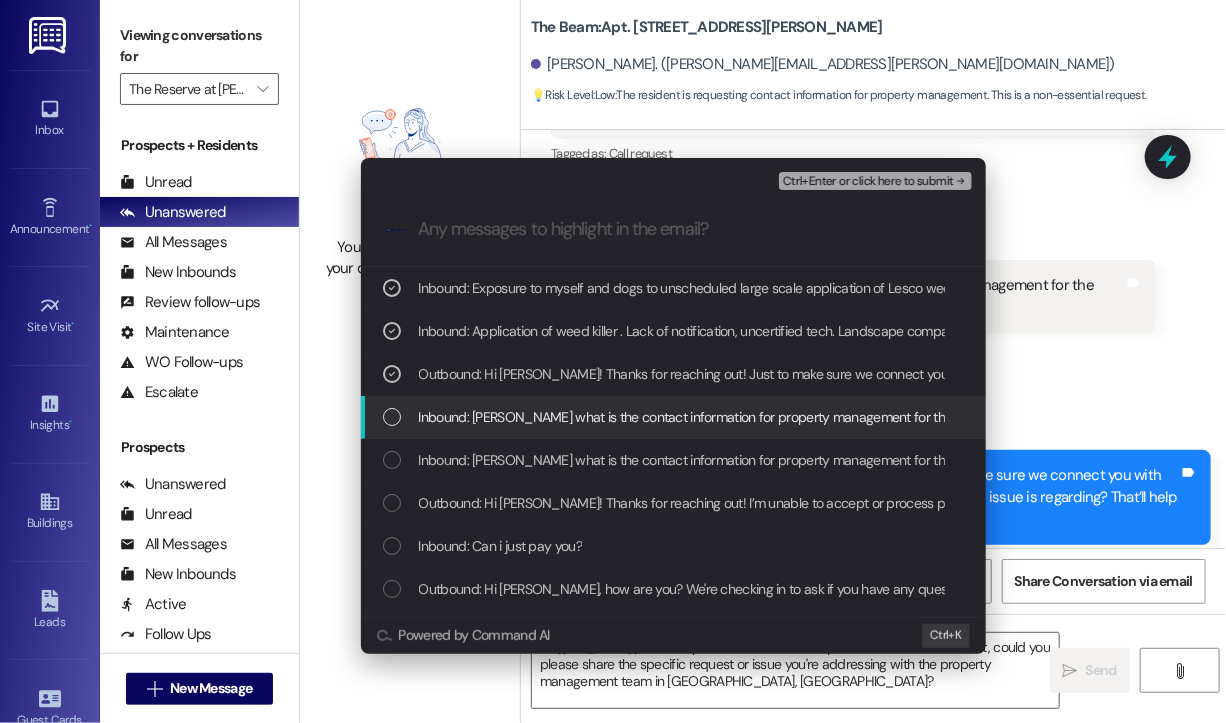 click at bounding box center (392, 417) 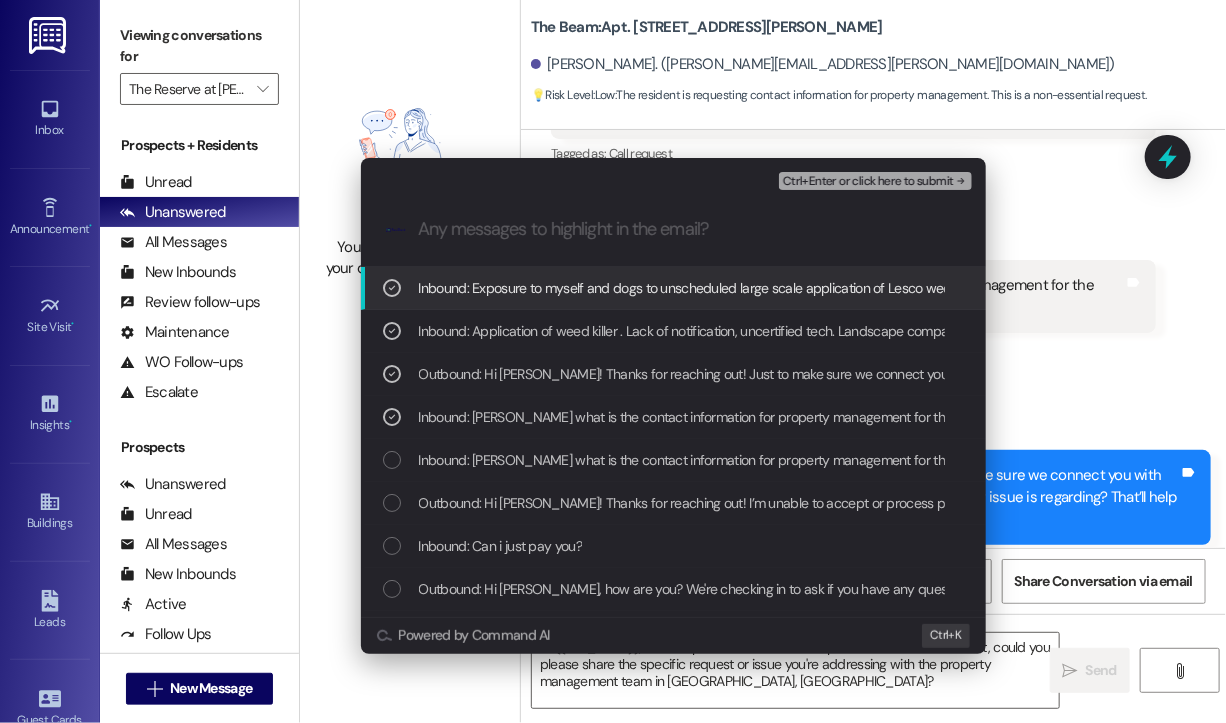 click on "Ctrl+Enter or click here to submit" at bounding box center (868, 182) 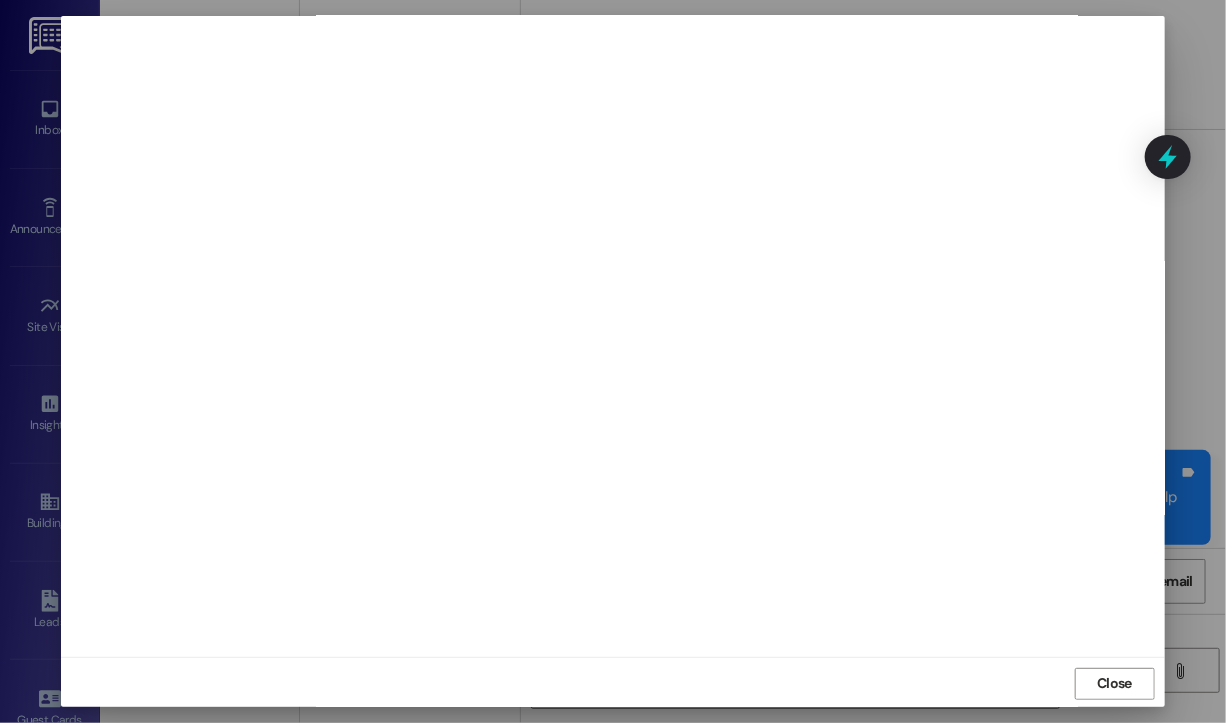 scroll, scrollTop: 12, scrollLeft: 0, axis: vertical 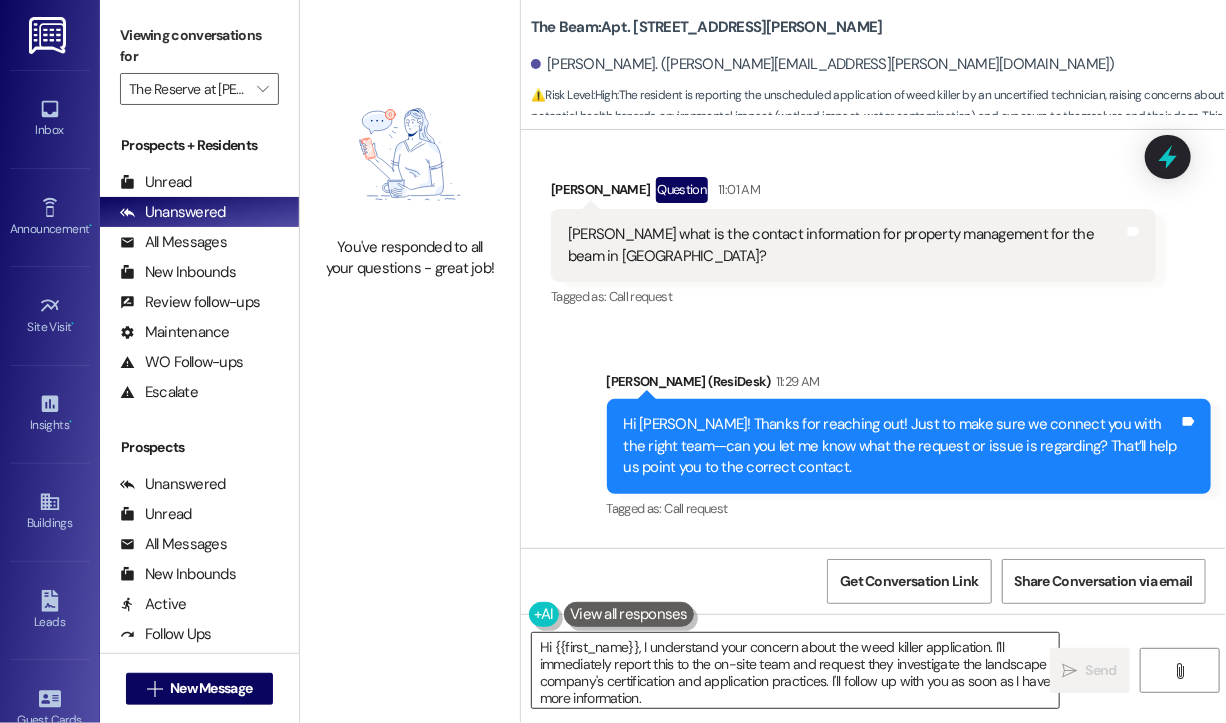 click on "Hi {{first_name}}, I understand your concern about the weed killer application. I'll immediately report this to the on-site team and request they investigate the landscape company's certification and application practices. I'll follow up with you as soon as I have more information." at bounding box center [795, 670] 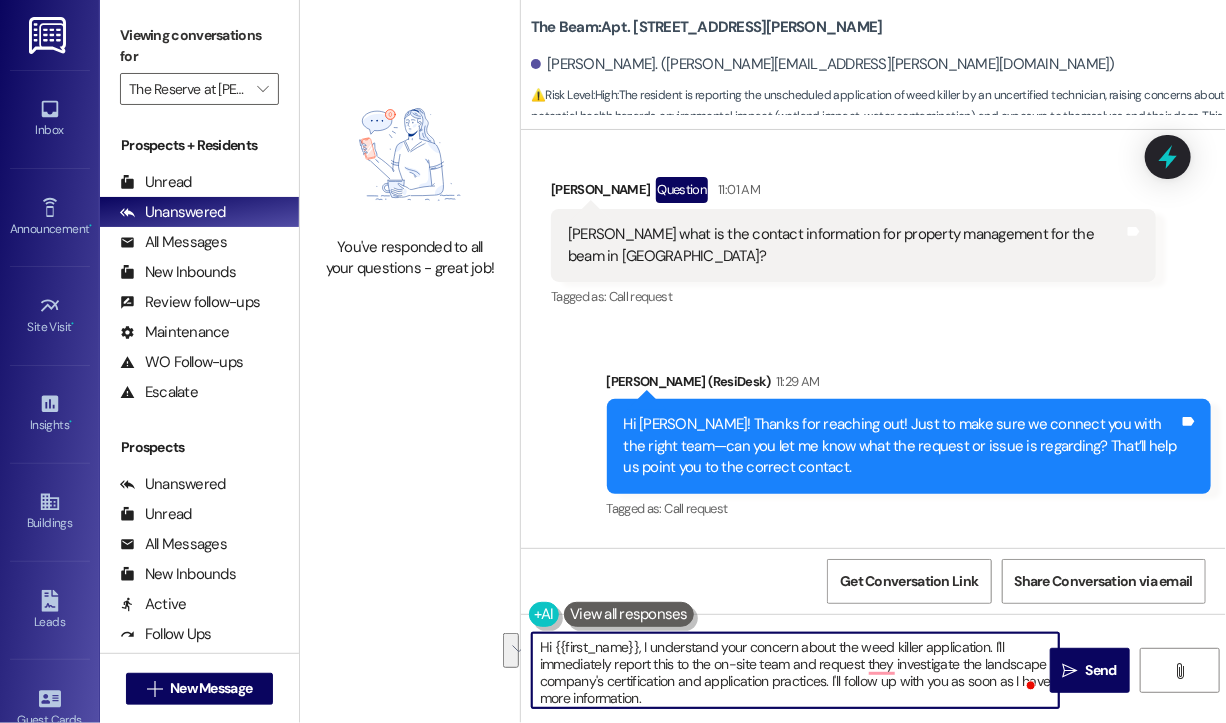 drag, startPoint x: 888, startPoint y: 681, endPoint x: 790, endPoint y: 670, distance: 98.61542 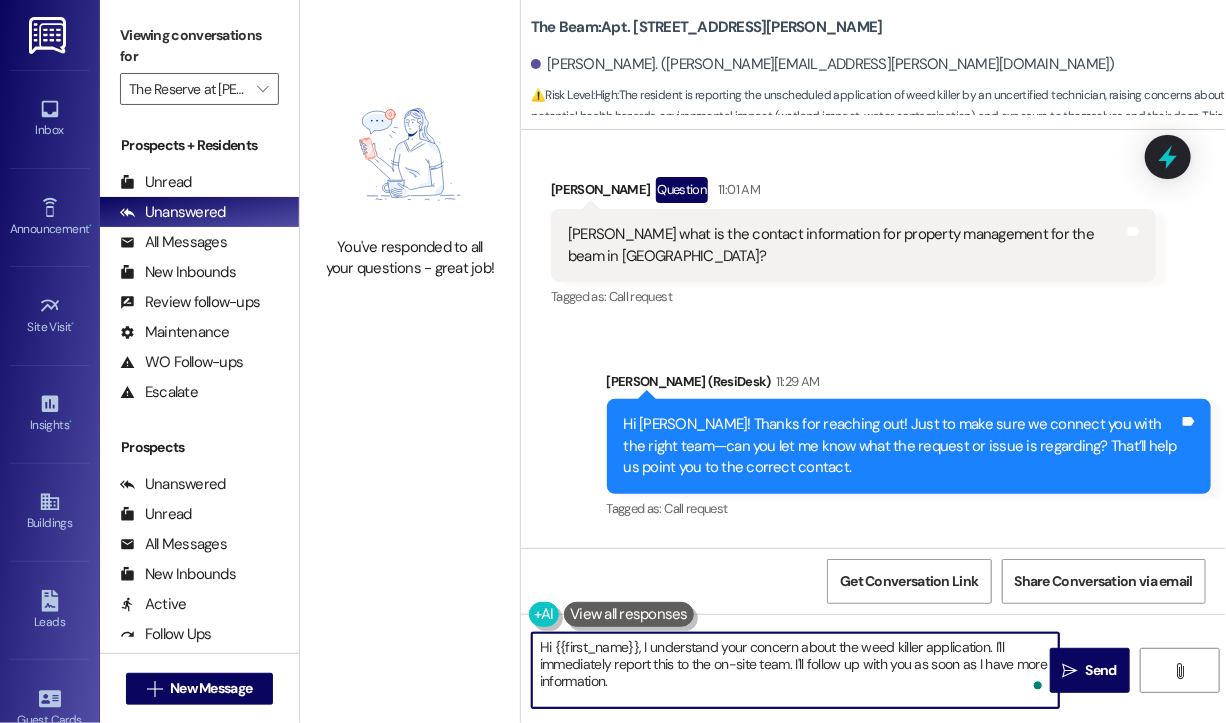 scroll, scrollTop: 43222, scrollLeft: 0, axis: vertical 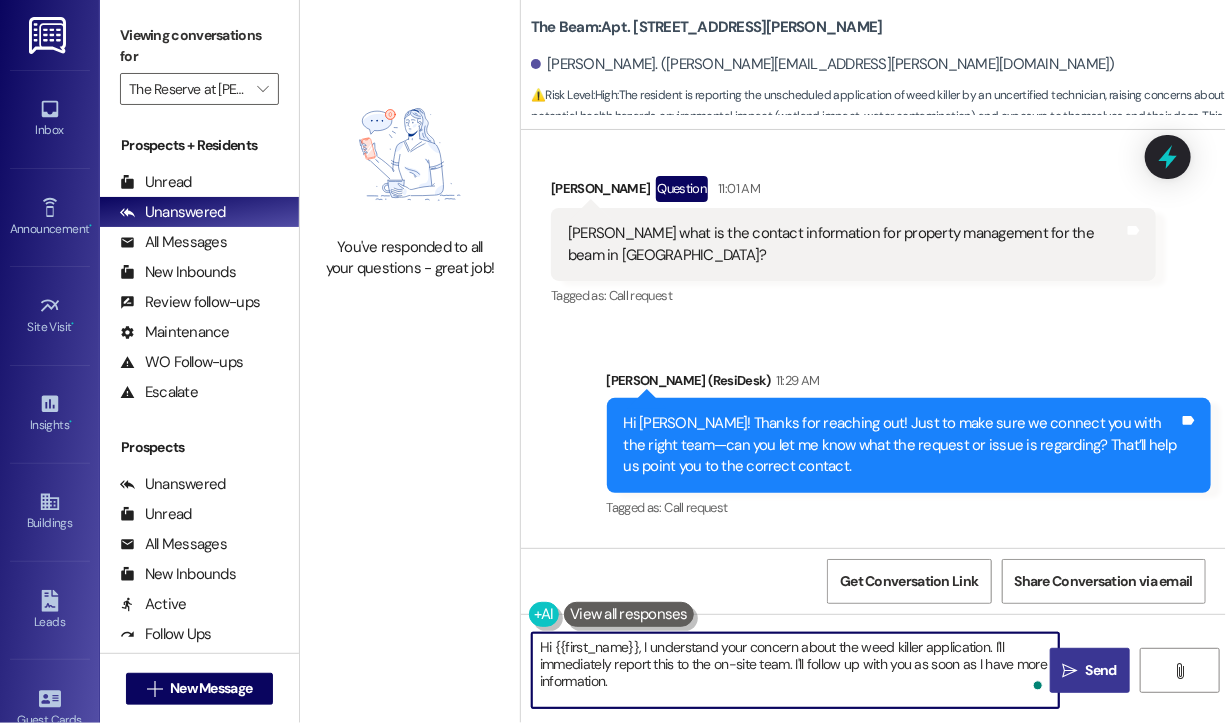 type on "Hi {{first_name}}, I understand your concern about the weed killer application. I'll immediately report this to the on-site team. I'll follow up with you as soon as I have more information." 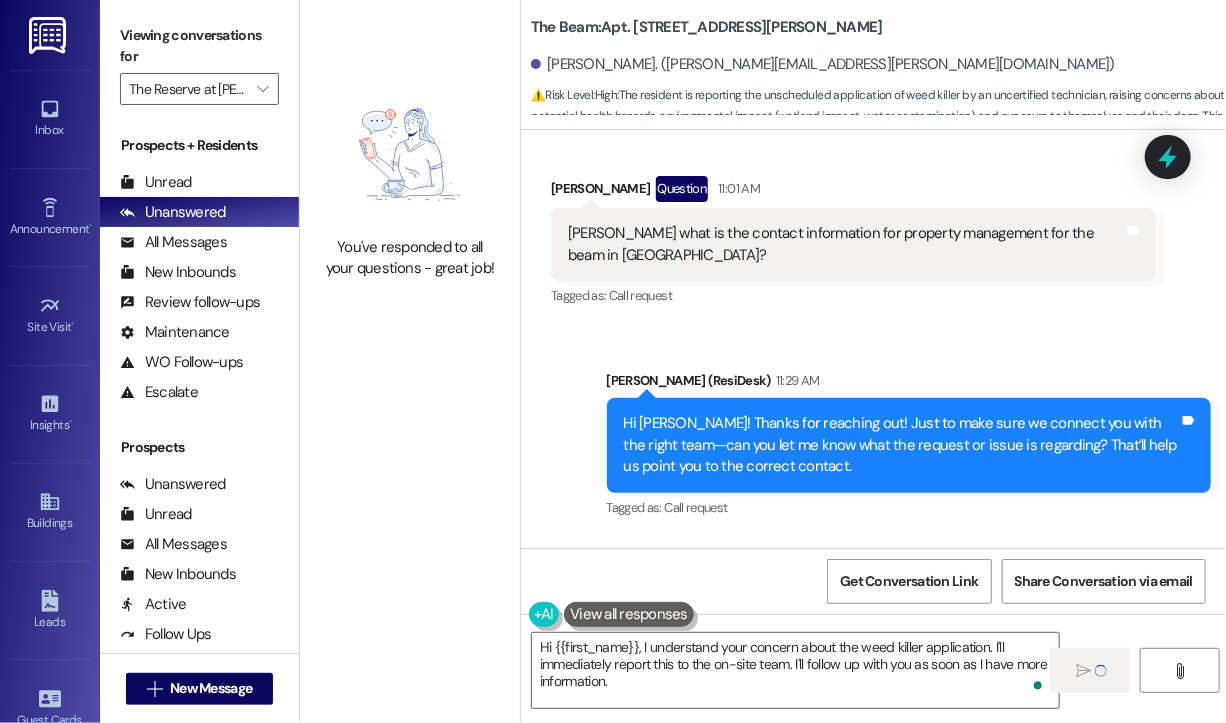 type 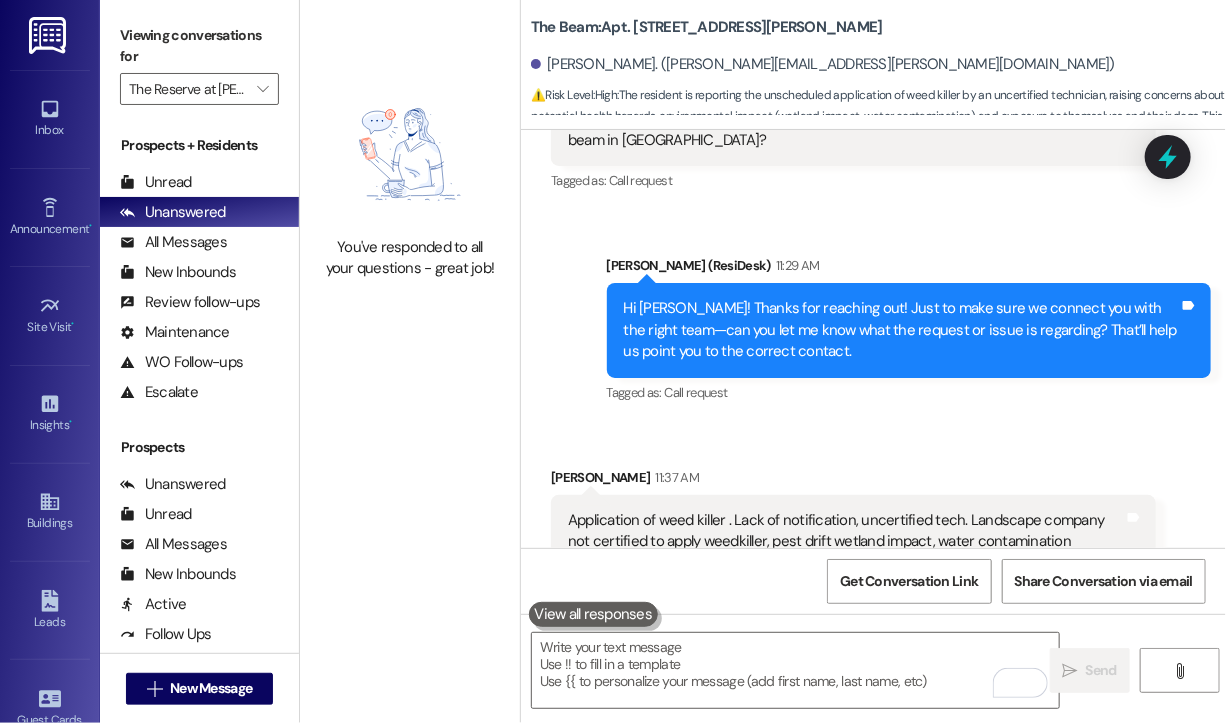 scroll, scrollTop: 43383, scrollLeft: 0, axis: vertical 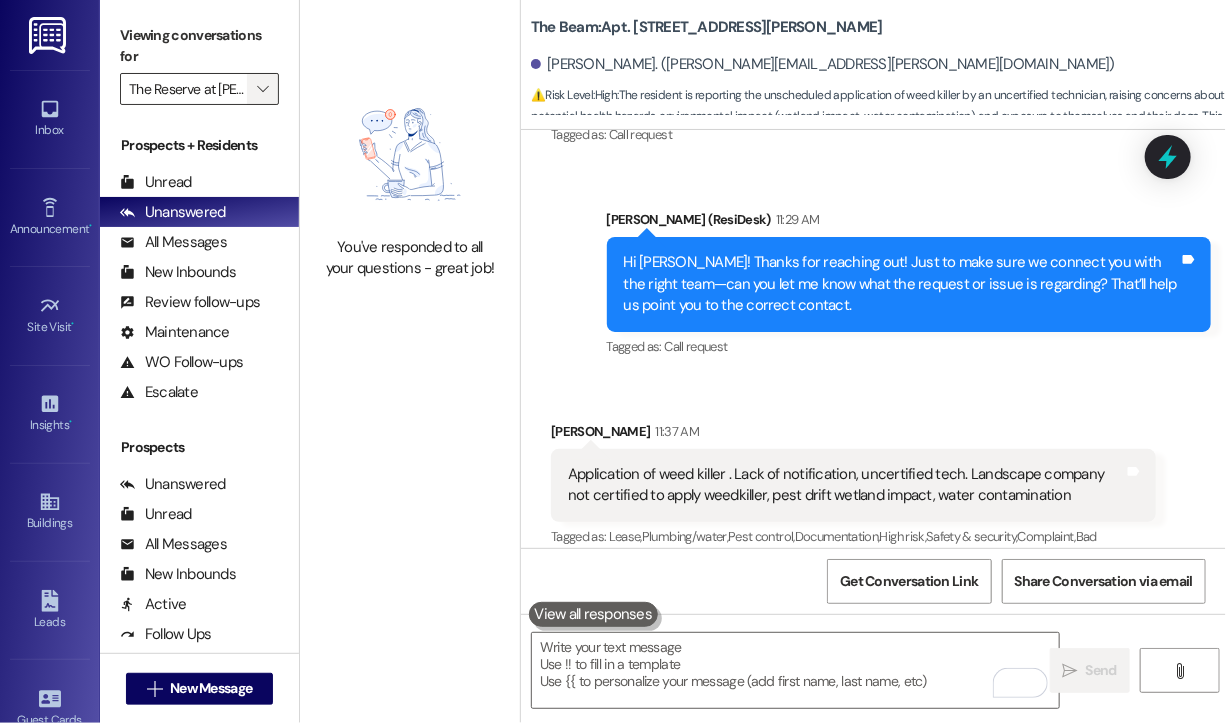 click on "" at bounding box center (262, 89) 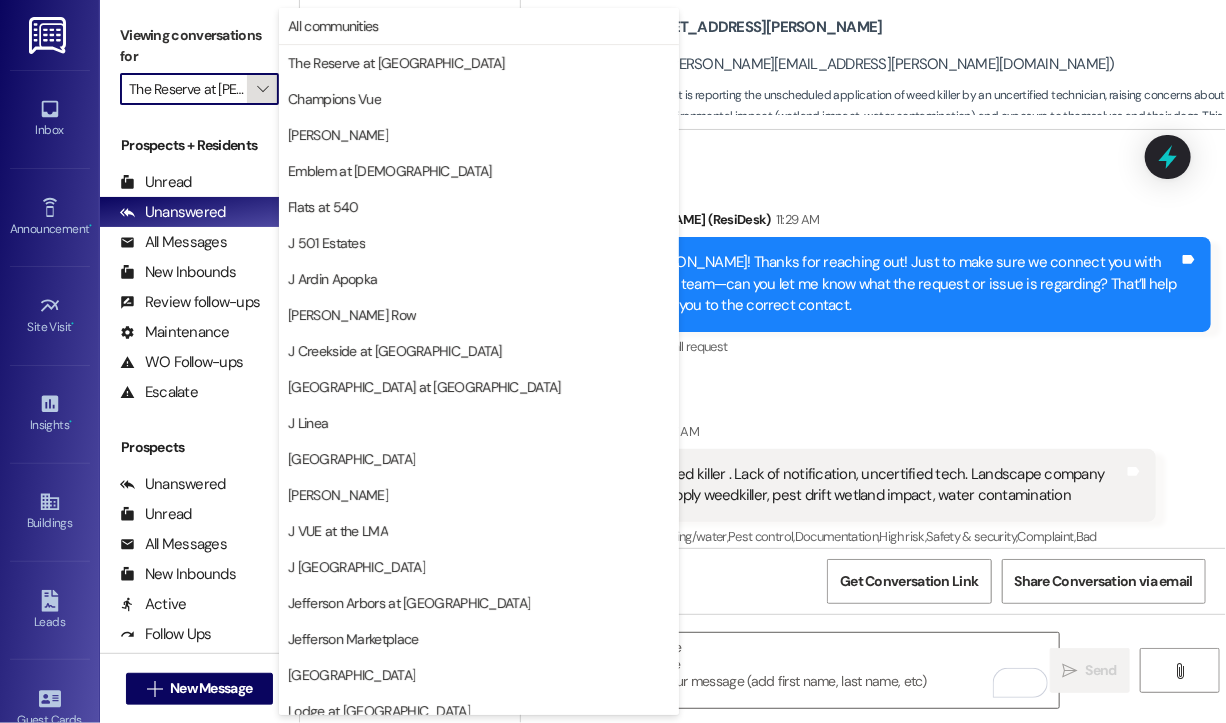 scroll, scrollTop: 301, scrollLeft: 0, axis: vertical 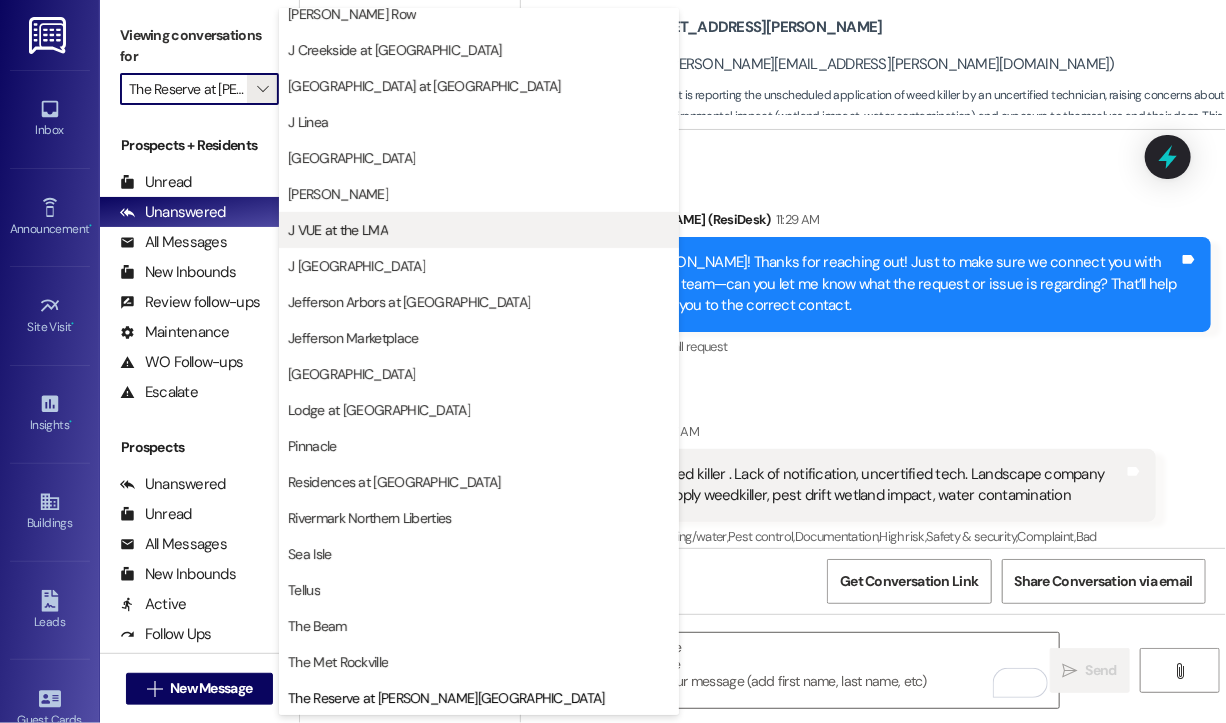 click on "J VUE at the LMA" at bounding box center [338, 230] 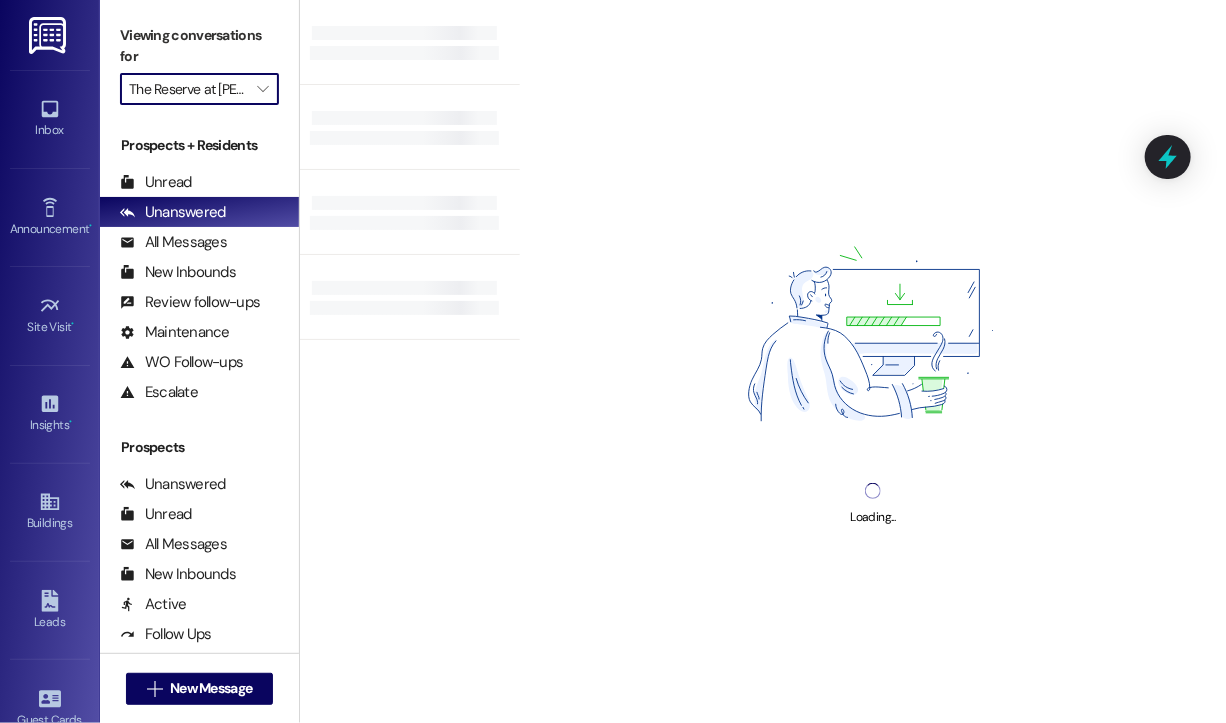 type on "J VUE at the LMA" 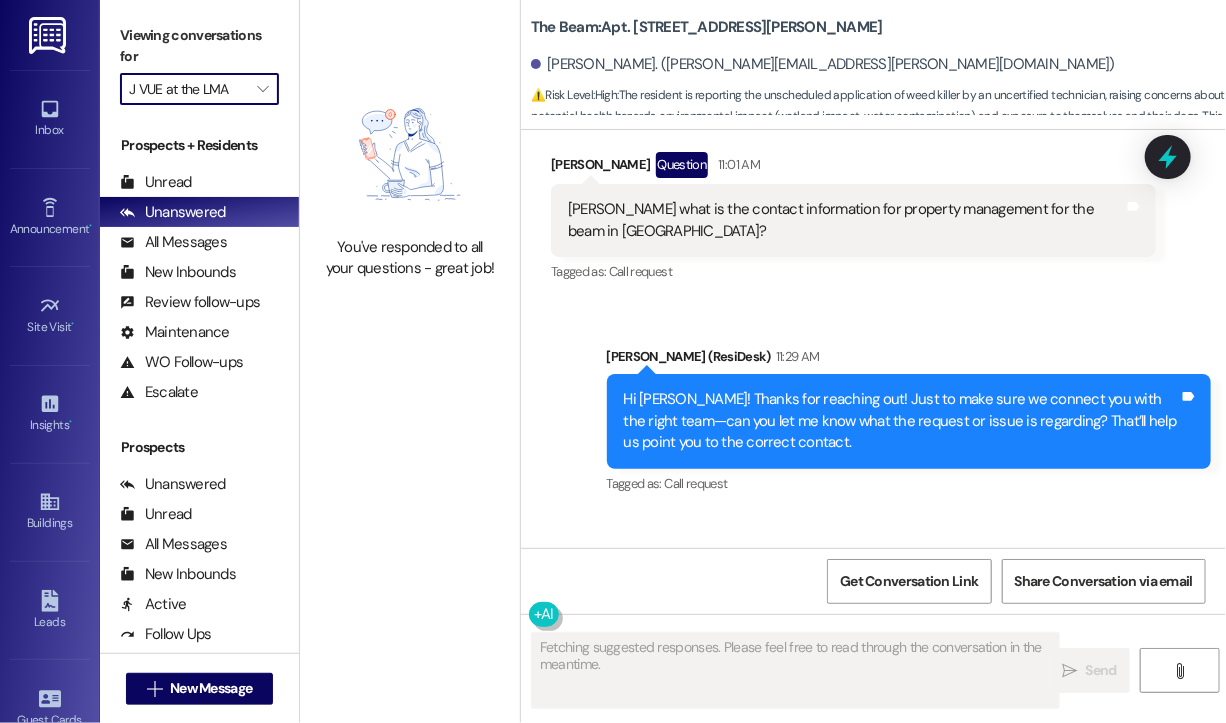 scroll, scrollTop: 43221, scrollLeft: 0, axis: vertical 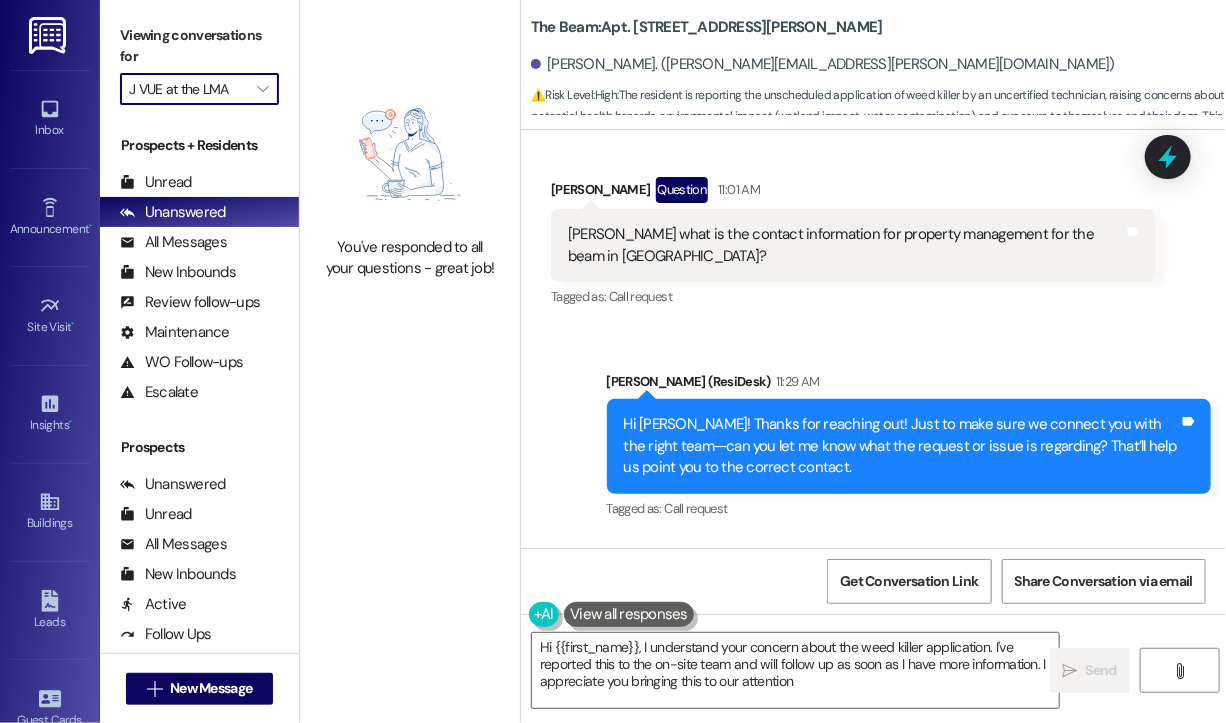 type on "Hi {{first_name}}, I understand your concern about the weed killer application. I've reported this to the on-site team and will follow up as soon as I have more information. I appreciate you bringing this to our attention!" 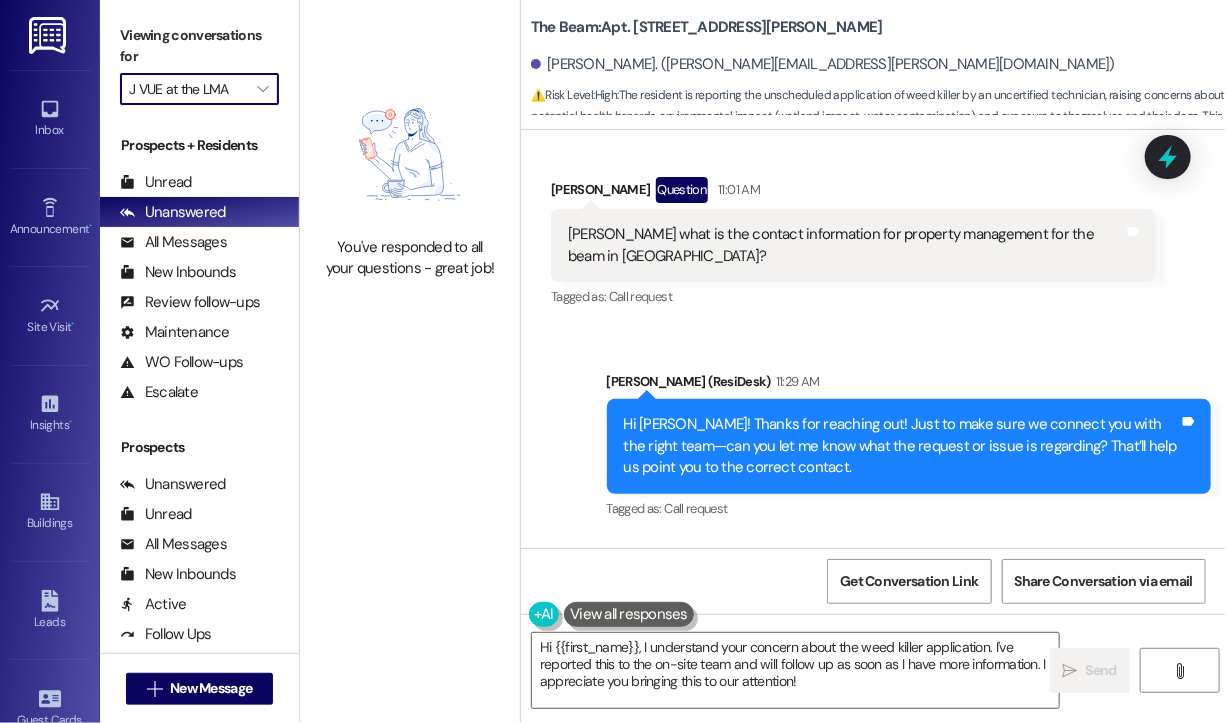 scroll, scrollTop: 43680, scrollLeft: 0, axis: vertical 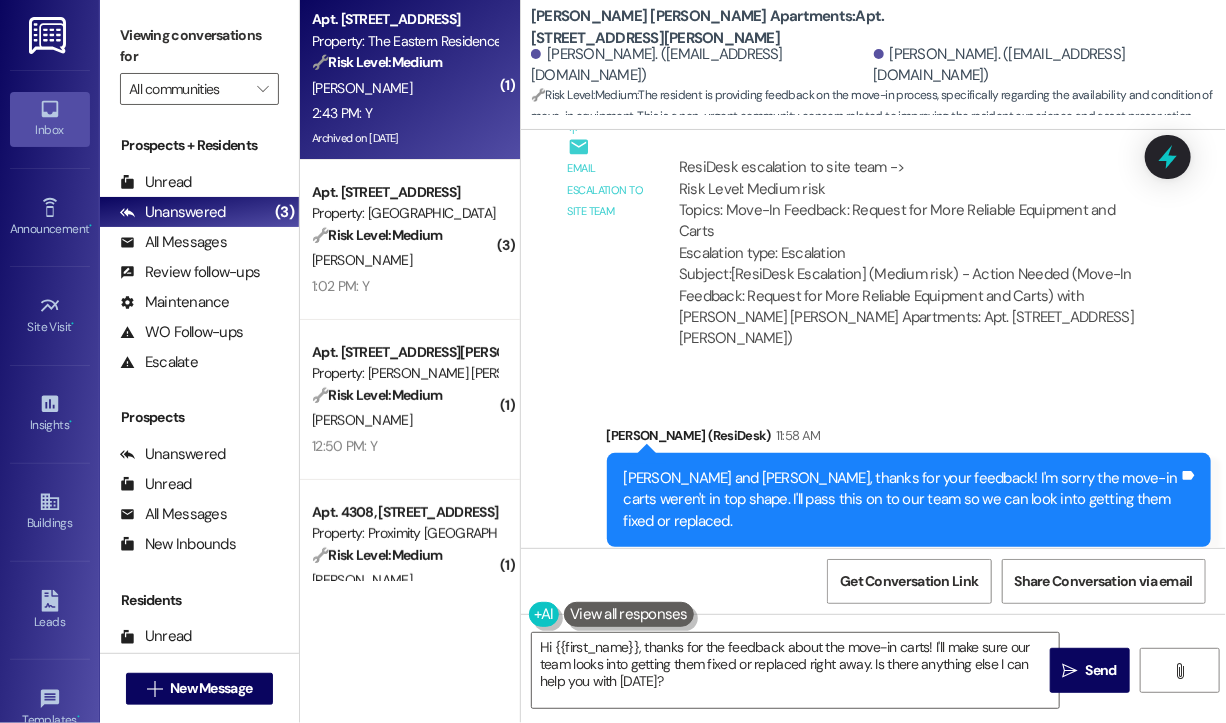 click on "Archived on 12/18/2024" at bounding box center (404, 138) 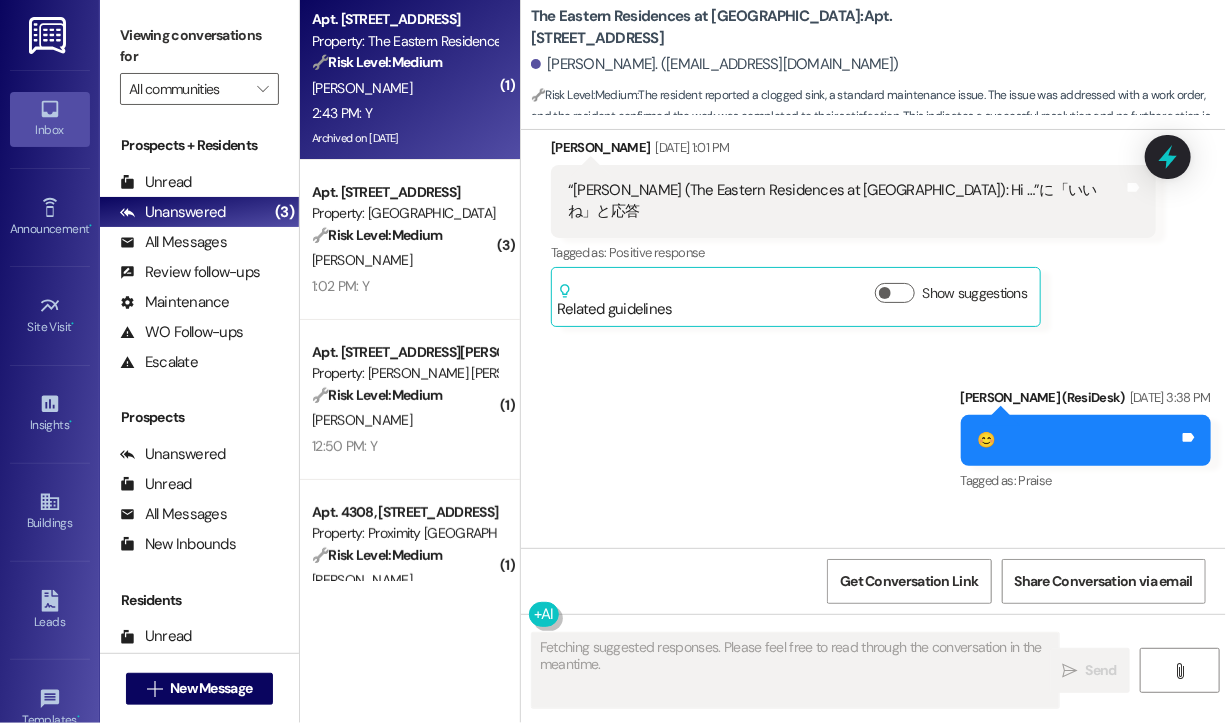 scroll, scrollTop: 14329, scrollLeft: 0, axis: vertical 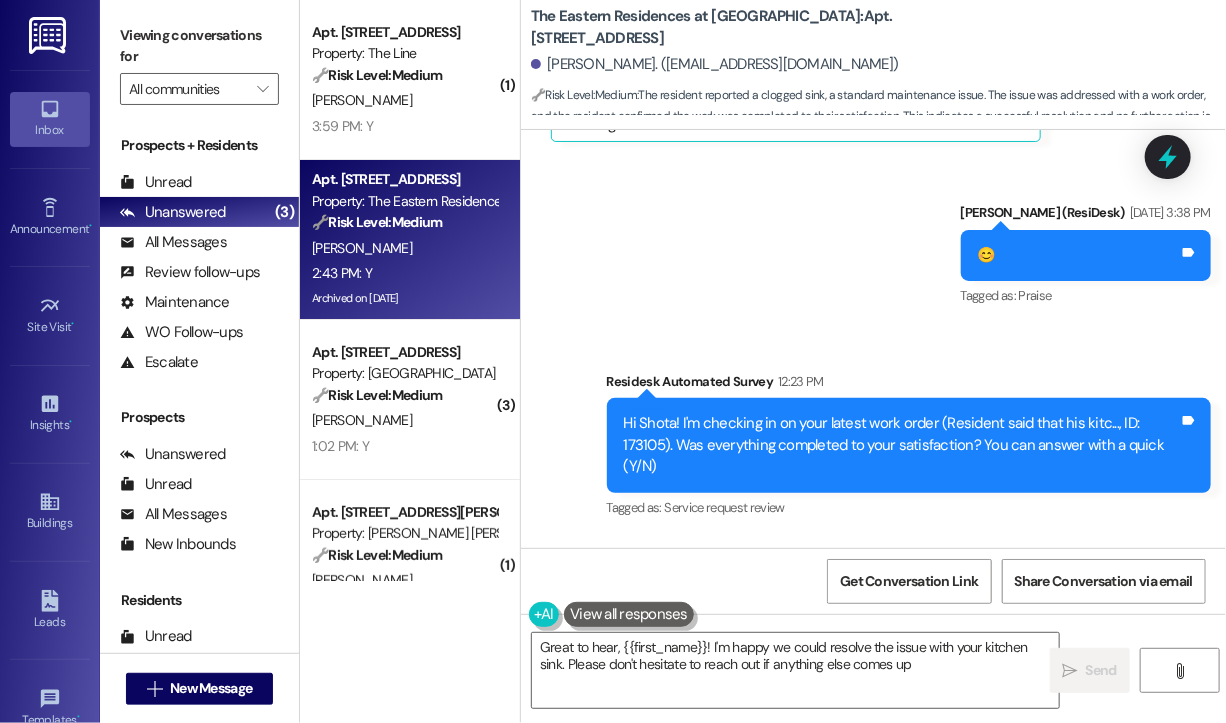 type on "Great to hear, {{first_name}}! I'm happy we could resolve the issue with your kitchen sink. Please don't hesitate to reach out if anything else comes up!" 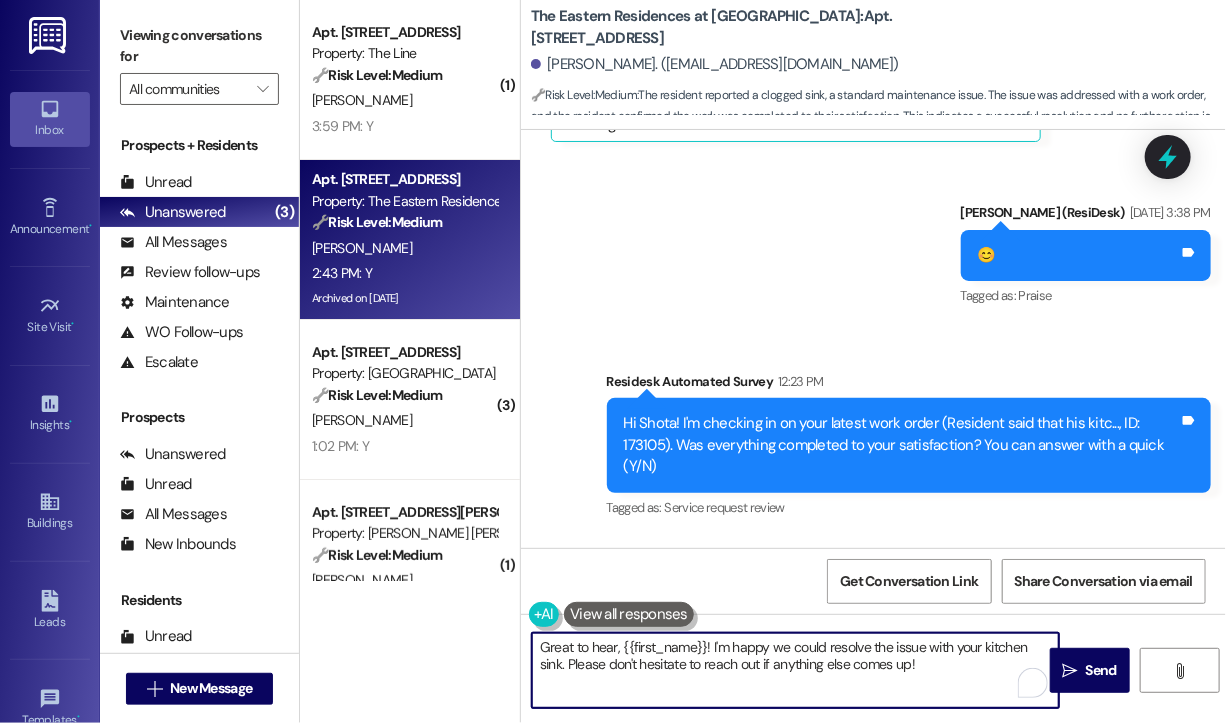 click on "Great to hear, {{first_name}}! I'm happy we could resolve the issue with your kitchen sink. Please don't hesitate to reach out if anything else comes up!" at bounding box center [795, 670] 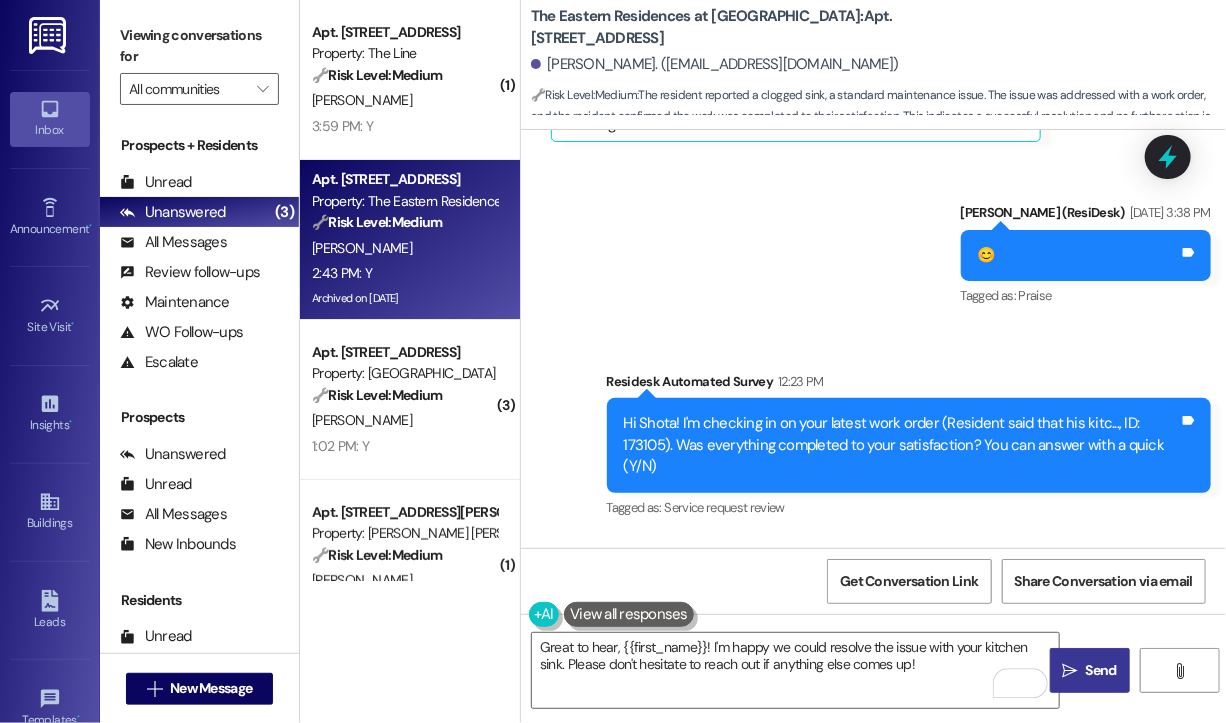 click on "Send" at bounding box center (1101, 670) 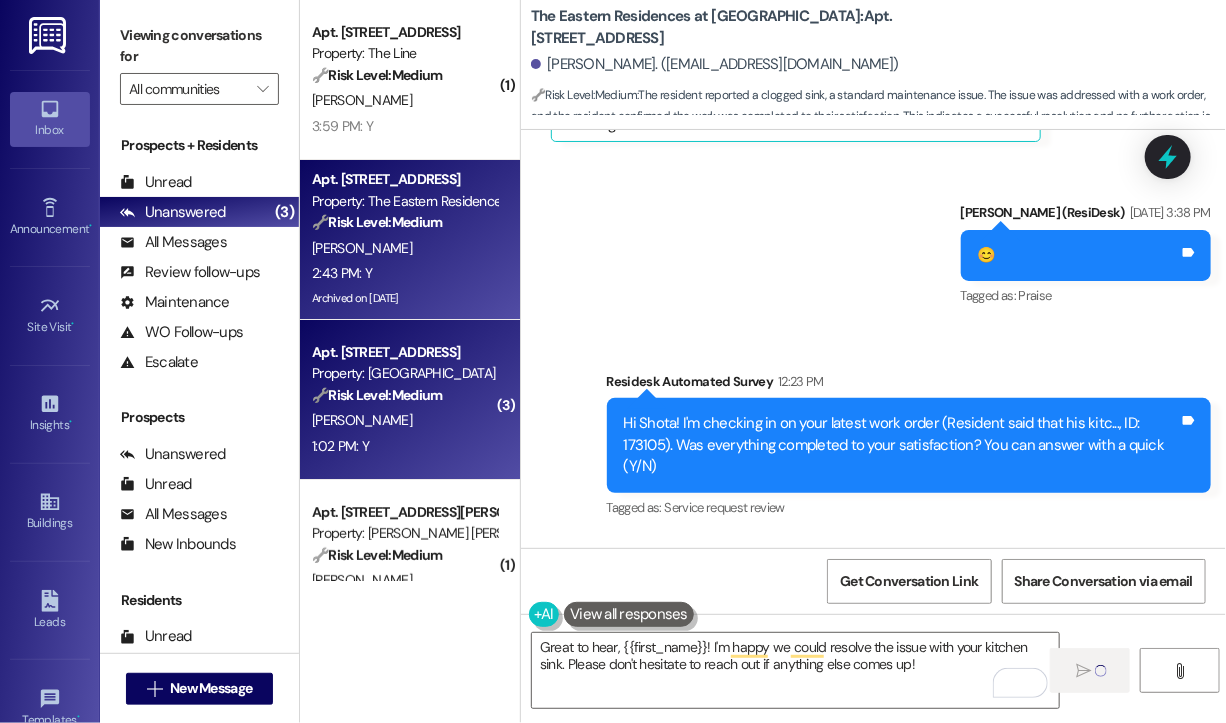 type 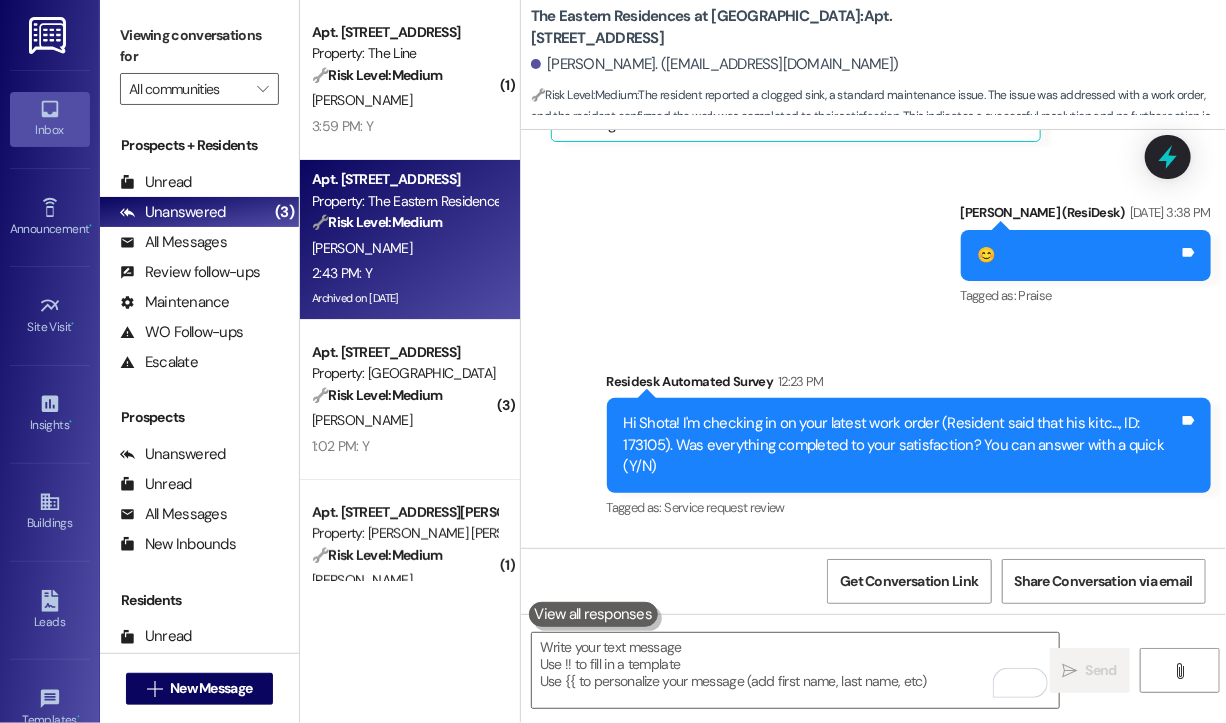 scroll, scrollTop: 14328, scrollLeft: 0, axis: vertical 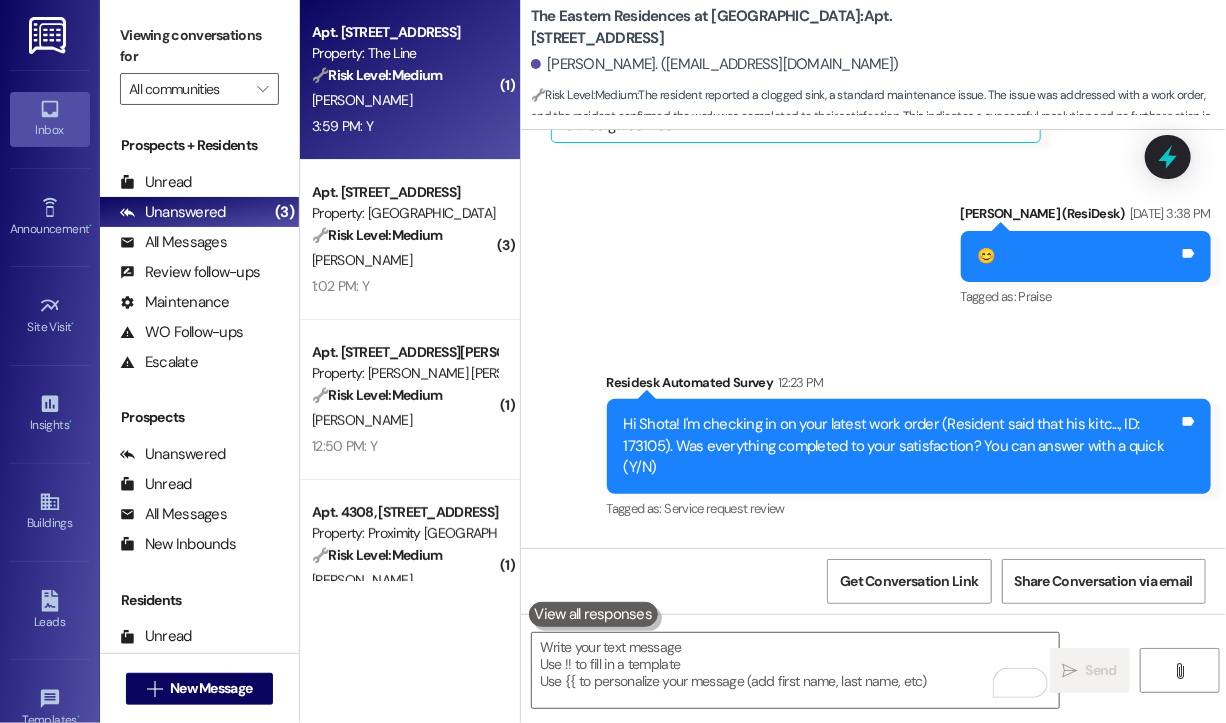 click on "3:59 PM: Y 3:59 PM: Y" at bounding box center [404, 126] 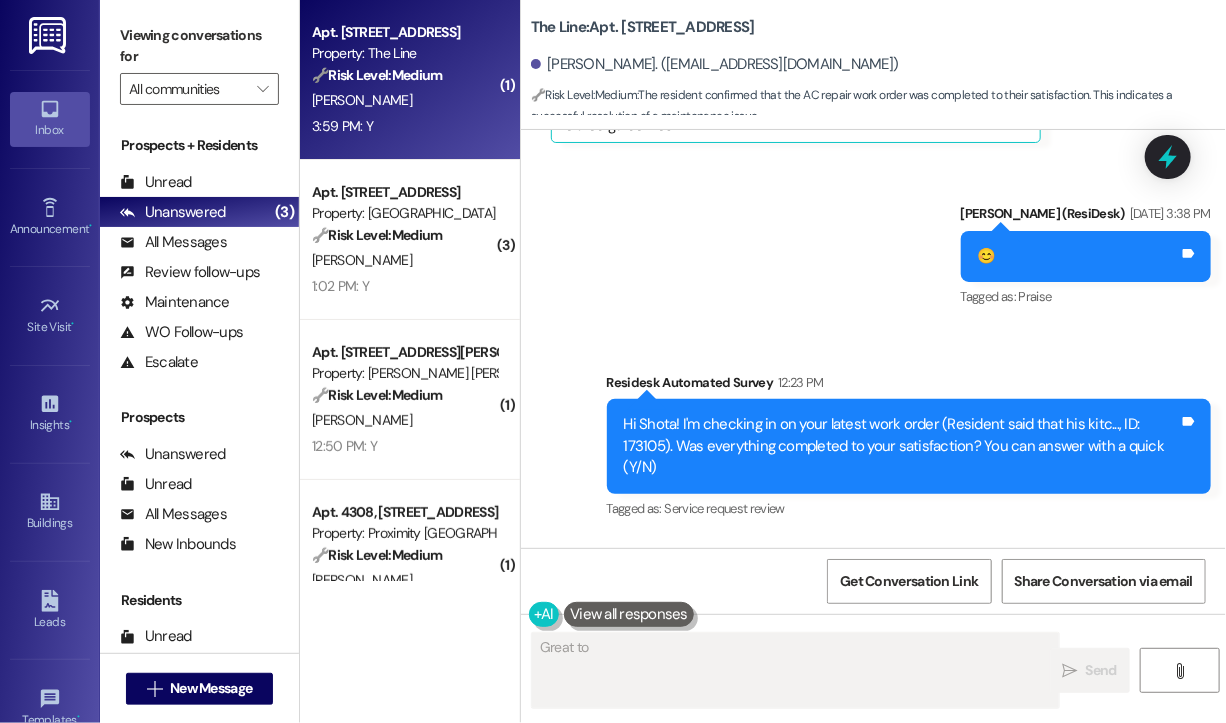 scroll, scrollTop: 3174, scrollLeft: 0, axis: vertical 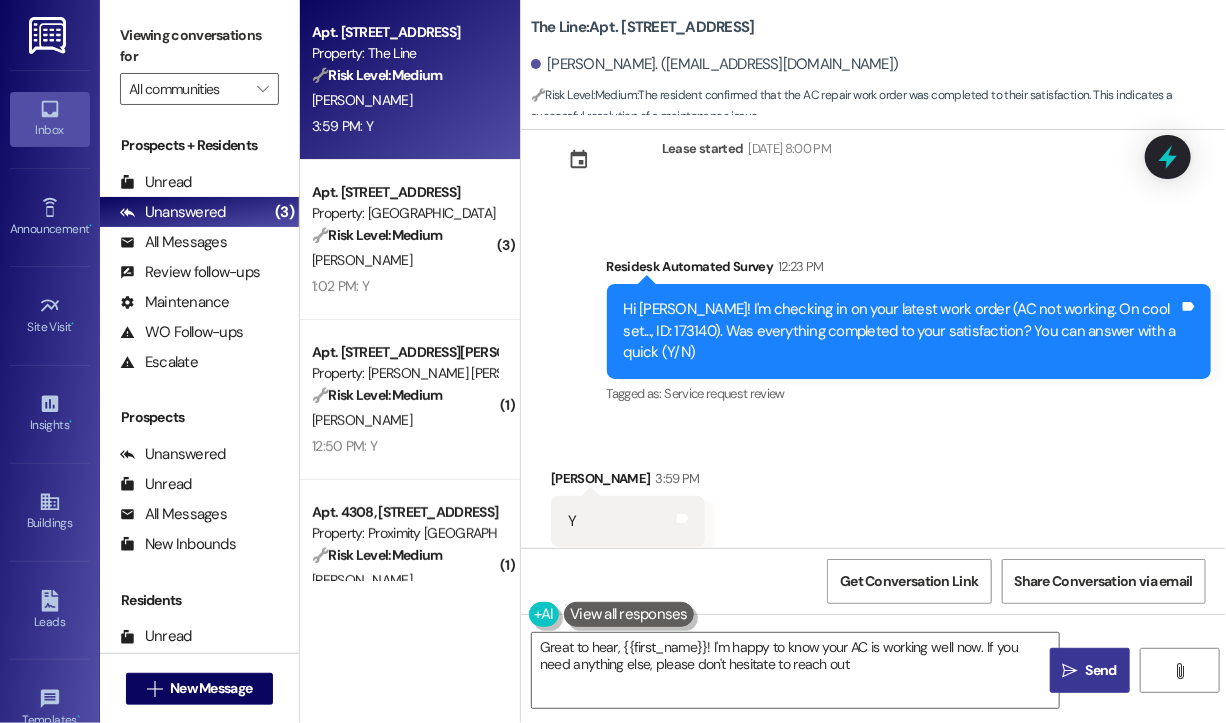 type on "Great to hear, {{first_name}}! I'm happy to know your AC is working well now. If you need anything else, please don't hesitate to reach out!" 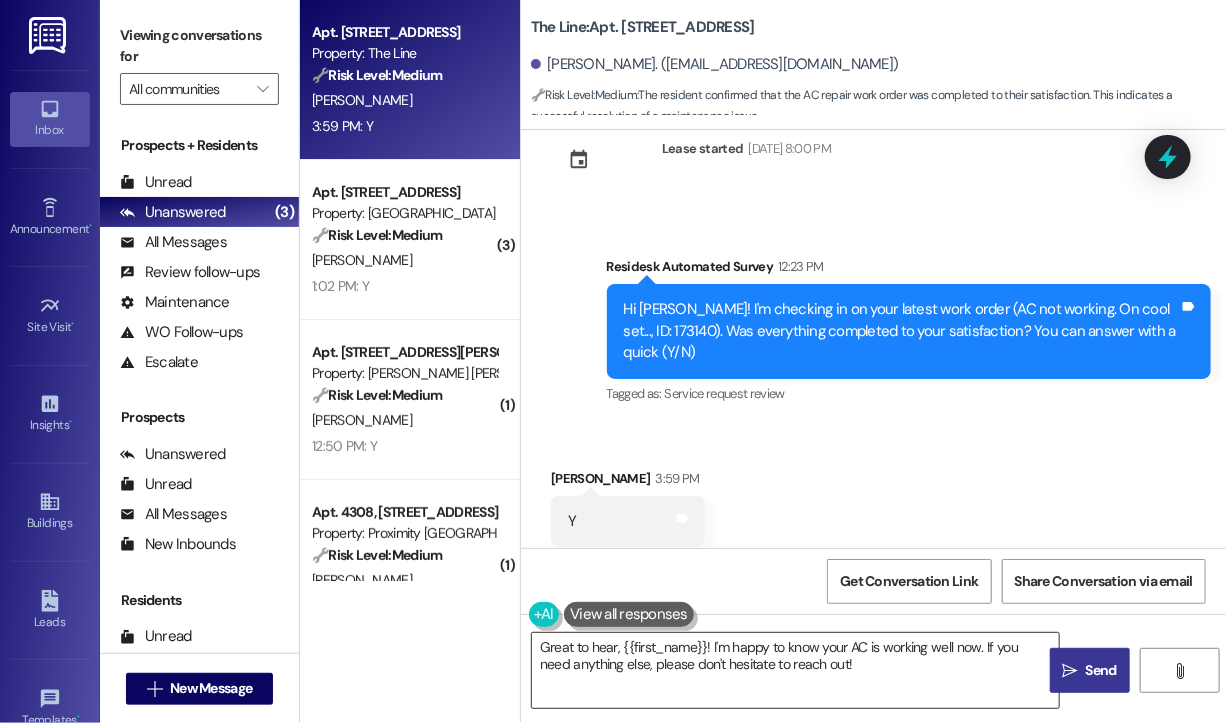 click on "Great to hear, {{first_name}}! I'm happy to know your AC is working well now. If you need anything else, please don't hesitate to reach out!" at bounding box center (795, 670) 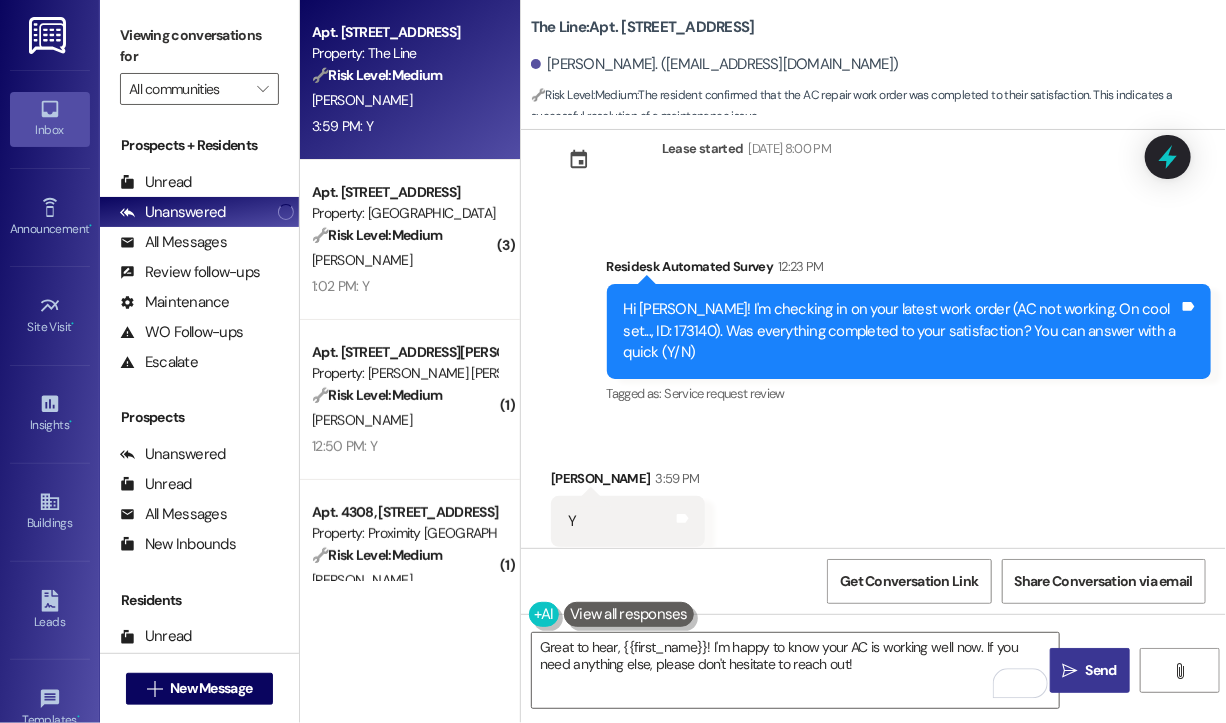 click on " Send" at bounding box center [1090, 670] 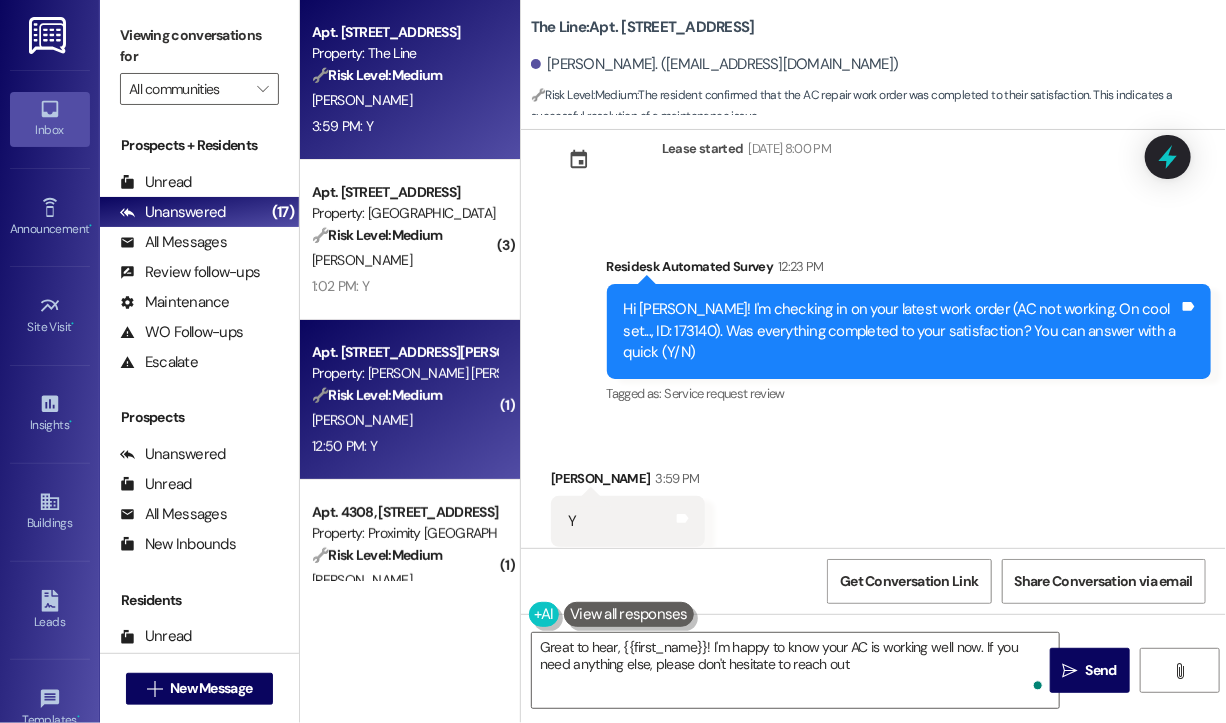 type on "Great to hear, {{first_name}}! I'm happy to know your AC is working well now. If you need anything else, please don't hesitate to reach out!" 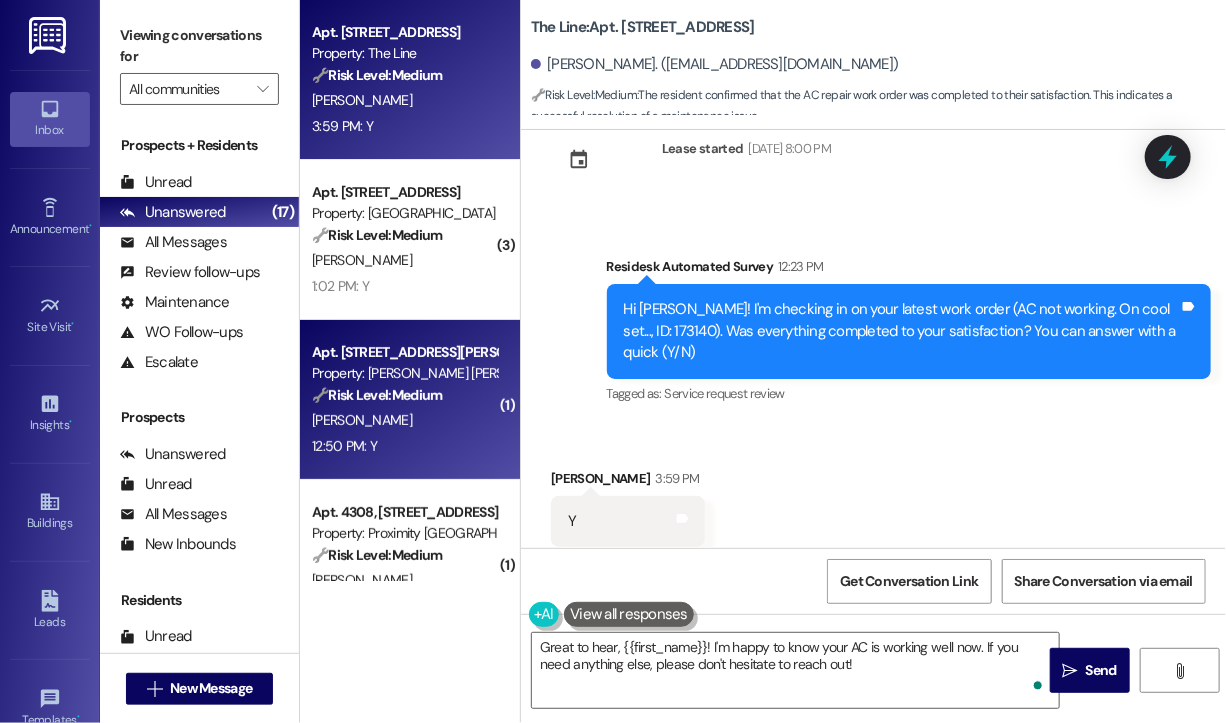 click on "12:50 PM: Y 12:50 PM: Y" at bounding box center [404, 446] 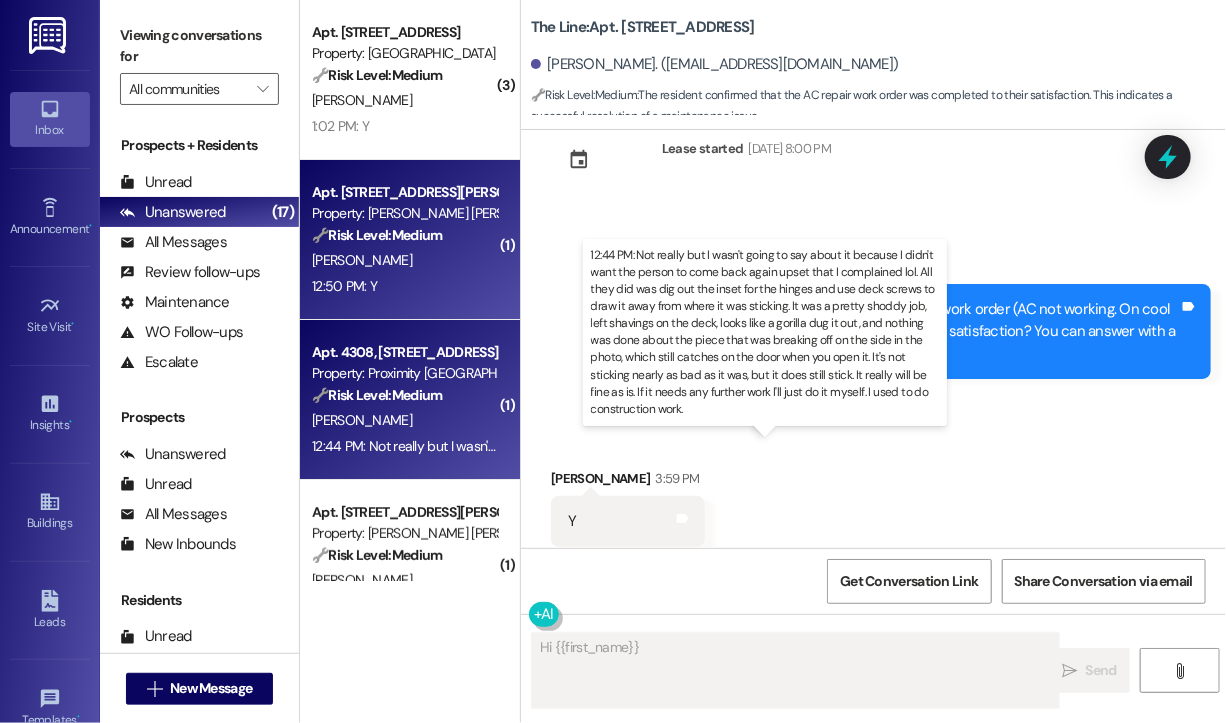 scroll, scrollTop: 753, scrollLeft: 0, axis: vertical 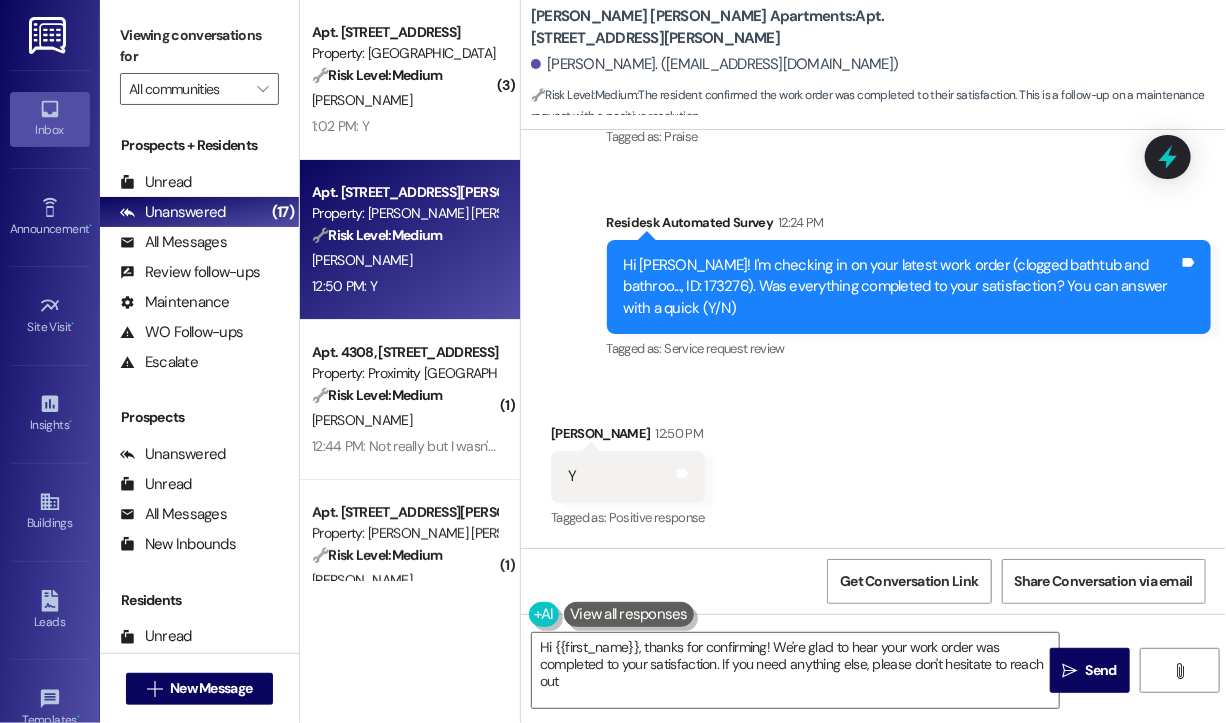 type on "Hi {{first_name}}, thanks for confirming! We're glad to hear your work order was completed to your satisfaction. If you need anything else, please don't hesitate to reach out!" 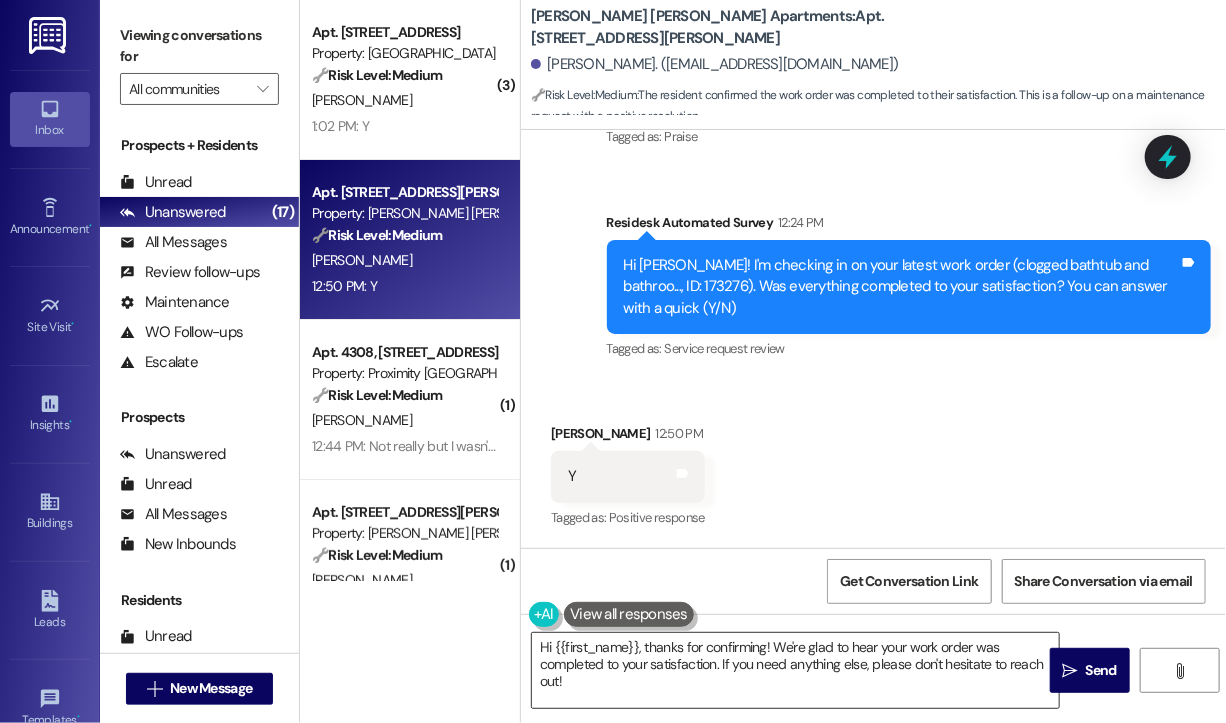click on "Hi {{first_name}}, thanks for confirming! We're glad to hear your work order was completed to your satisfaction. If you need anything else, please don't hesitate to reach out!" at bounding box center [795, 670] 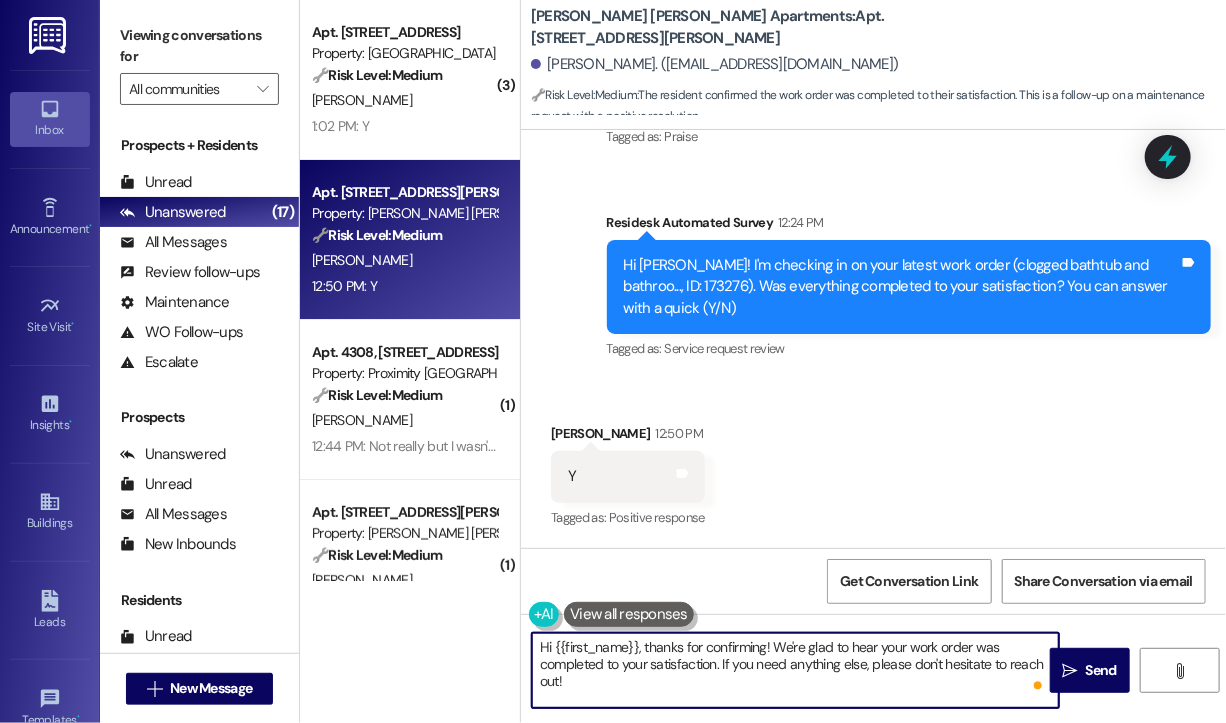 click on "Hi {{first_name}}, thanks for confirming! We're glad to hear your work order was completed to your satisfaction. If you need anything else, please don't hesitate to reach out!" at bounding box center (795, 670) 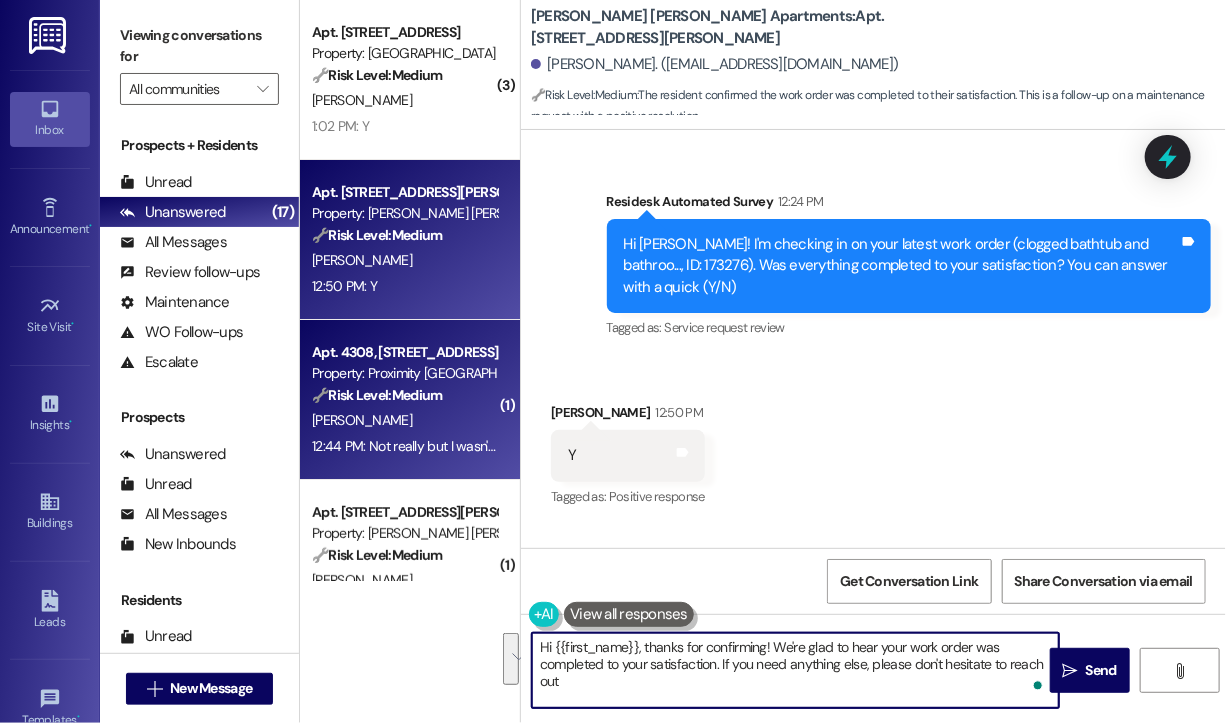 type on "Hi {{first_name}}, thanks for confirming! We're glad to hear your work order was completed to your satisfaction. If you need anything else, please don't hesitate to reach out!" 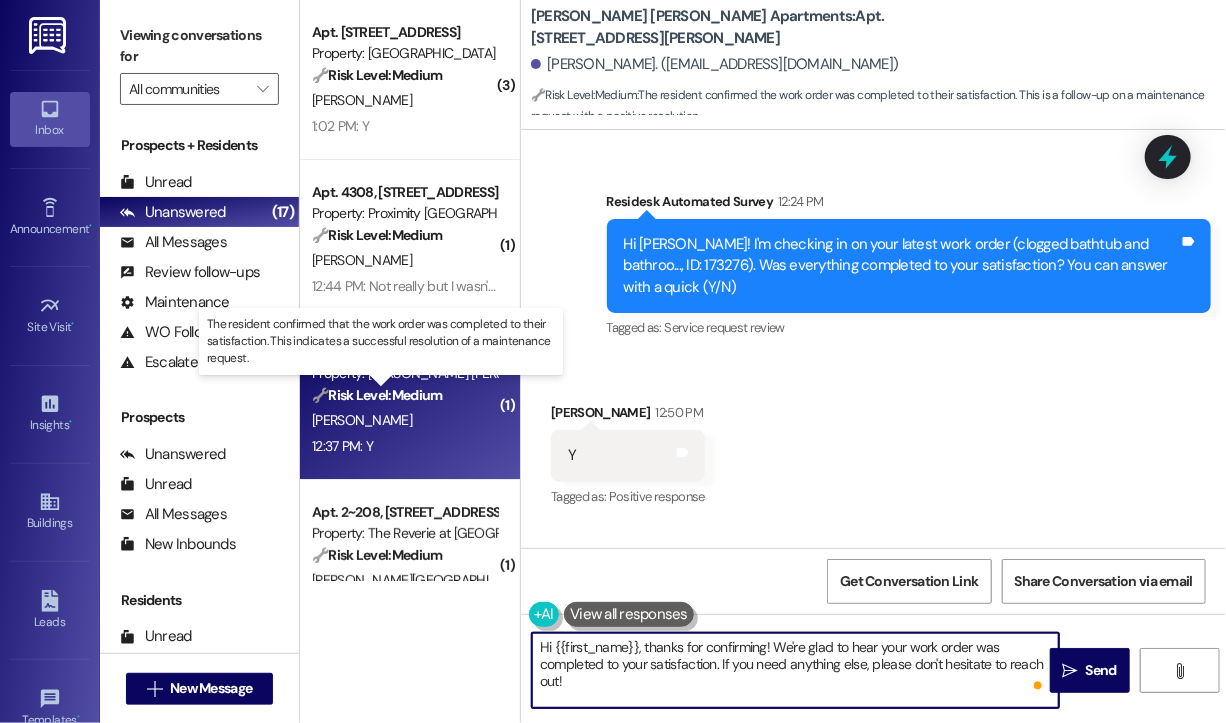 click on "🔧  Risk Level:  Medium" at bounding box center [377, 395] 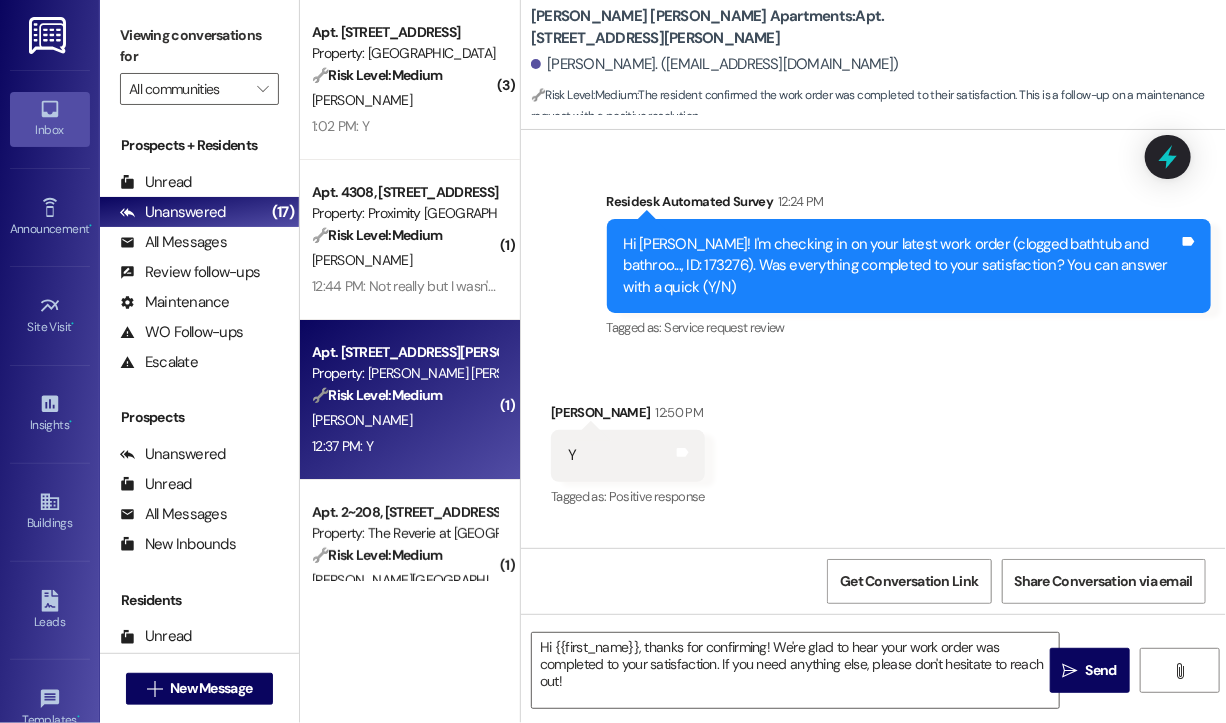 type on "Fetching suggested responses. Please feel free to read through the conversation in the meantime." 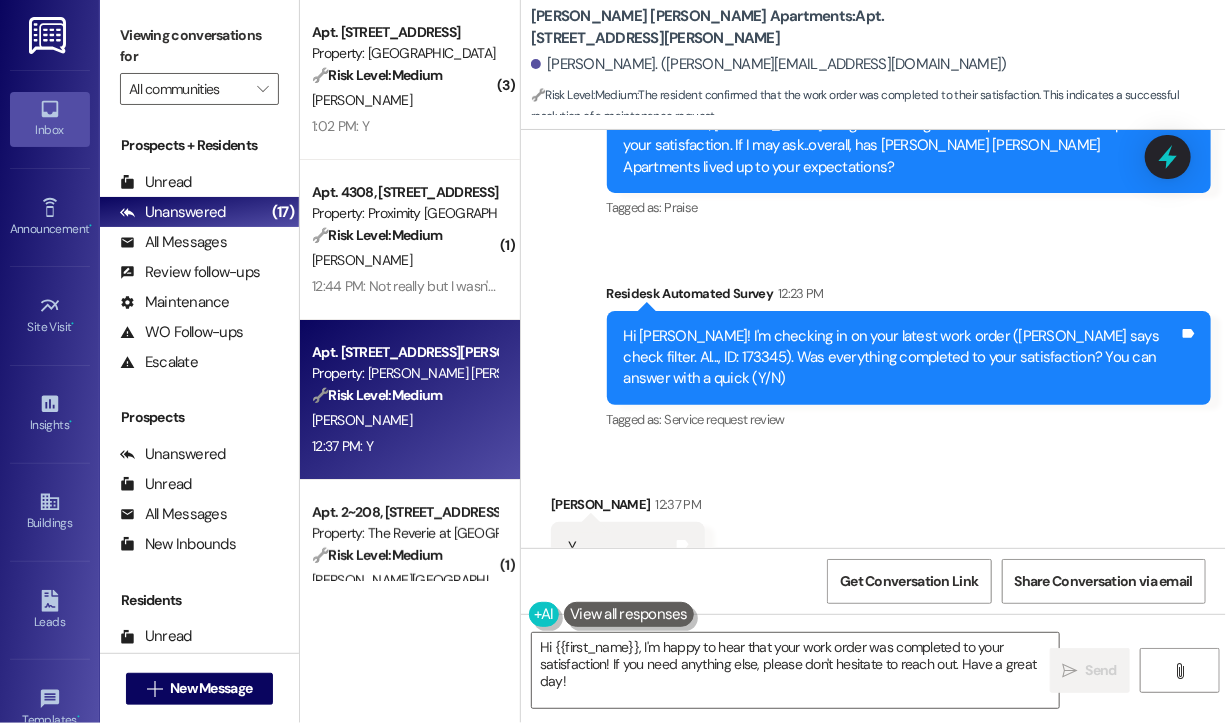 scroll, scrollTop: 5202, scrollLeft: 0, axis: vertical 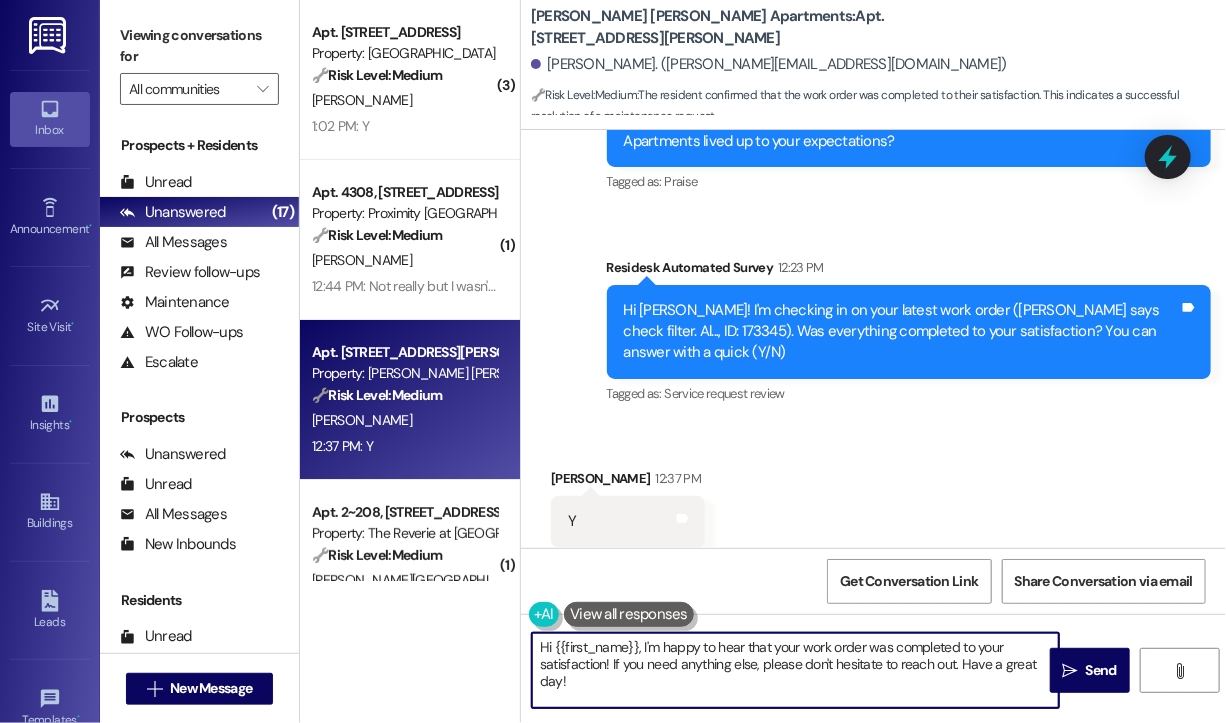 click on "Hi {{first_name}}, I'm happy to hear that your work order was completed to your satisfaction! If you need anything else, please don't hesitate to reach out. Have a great day!" at bounding box center (795, 670) 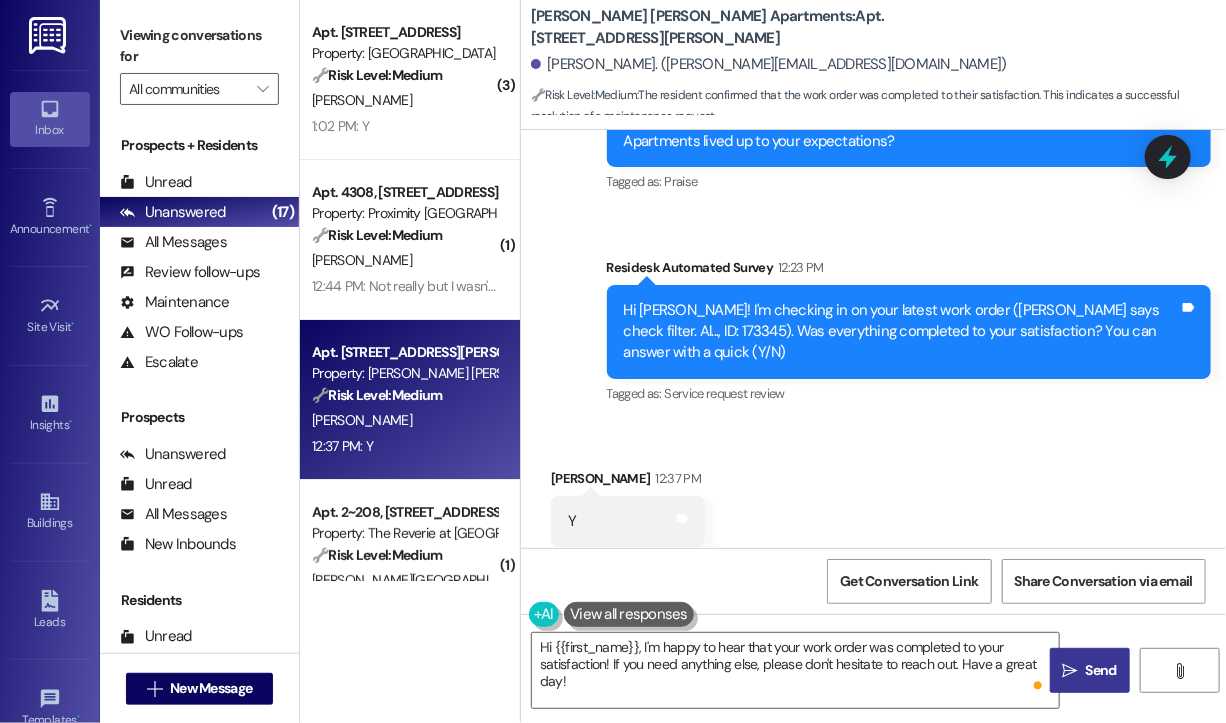 click on "" at bounding box center [1070, 671] 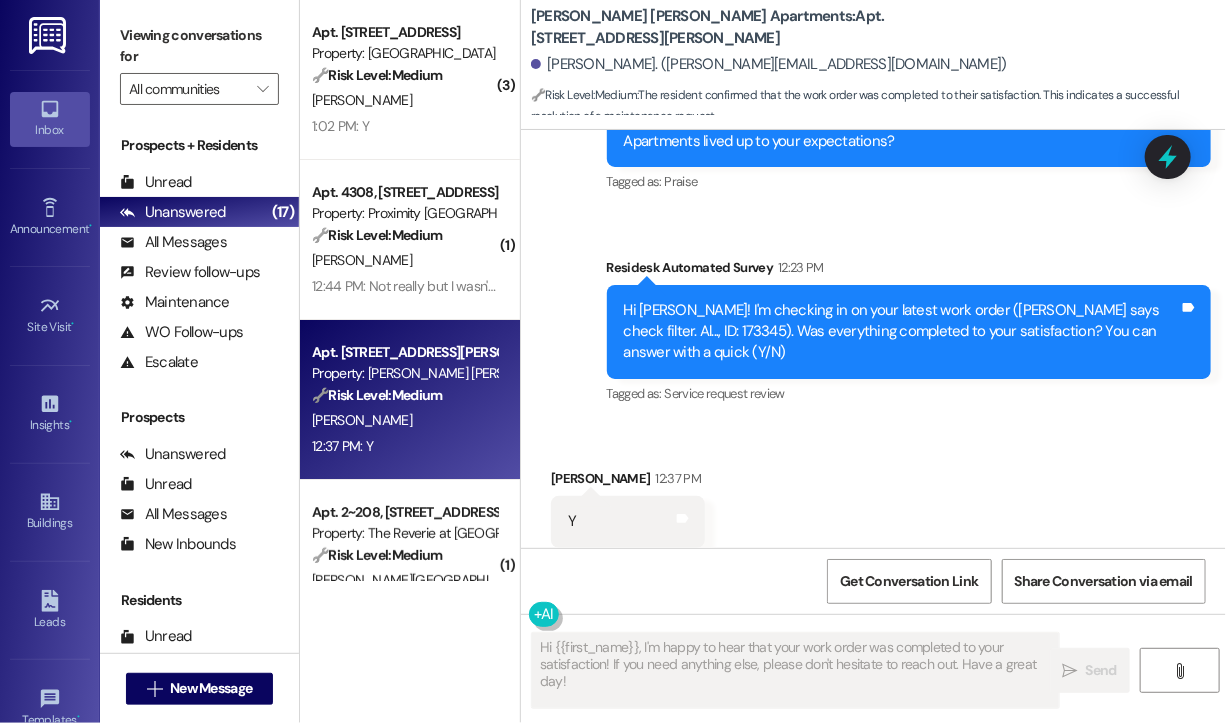 type on "Fetching suggested responses. Please feel free to read through the conversation in the meantime." 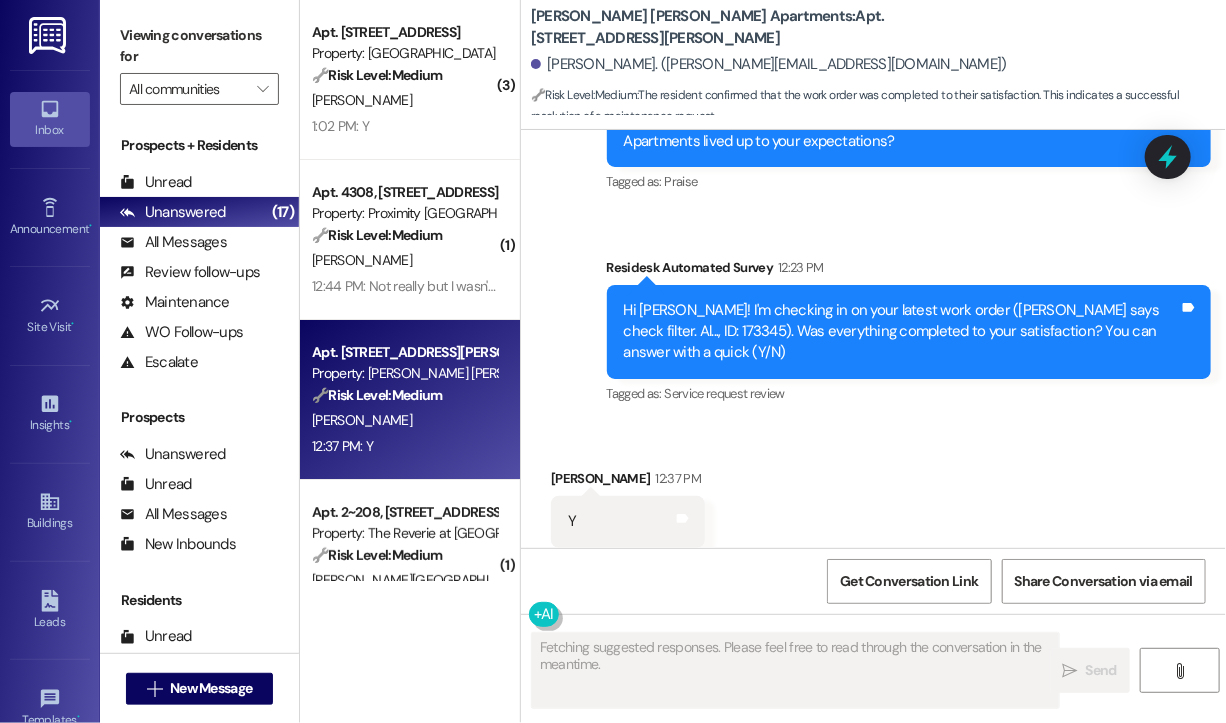 scroll, scrollTop: 5201, scrollLeft: 0, axis: vertical 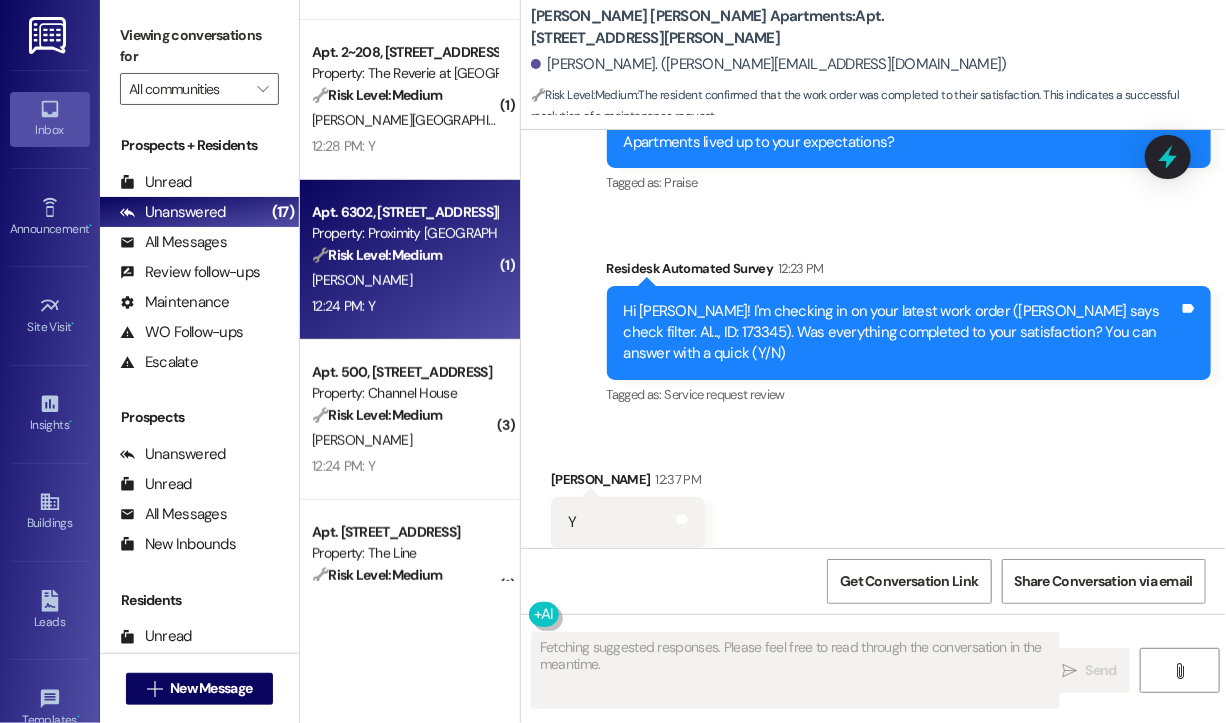 click on "12:24 PM: Y 12:24 PM: Y" at bounding box center [404, 306] 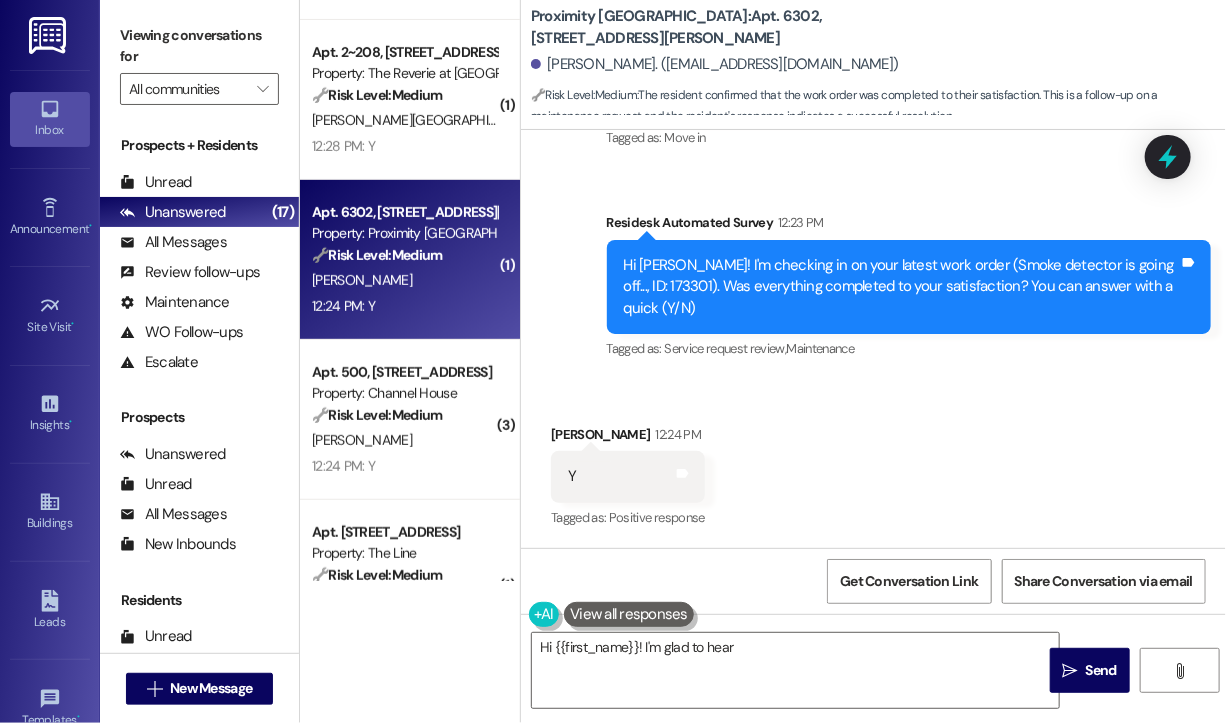 scroll, scrollTop: 329, scrollLeft: 0, axis: vertical 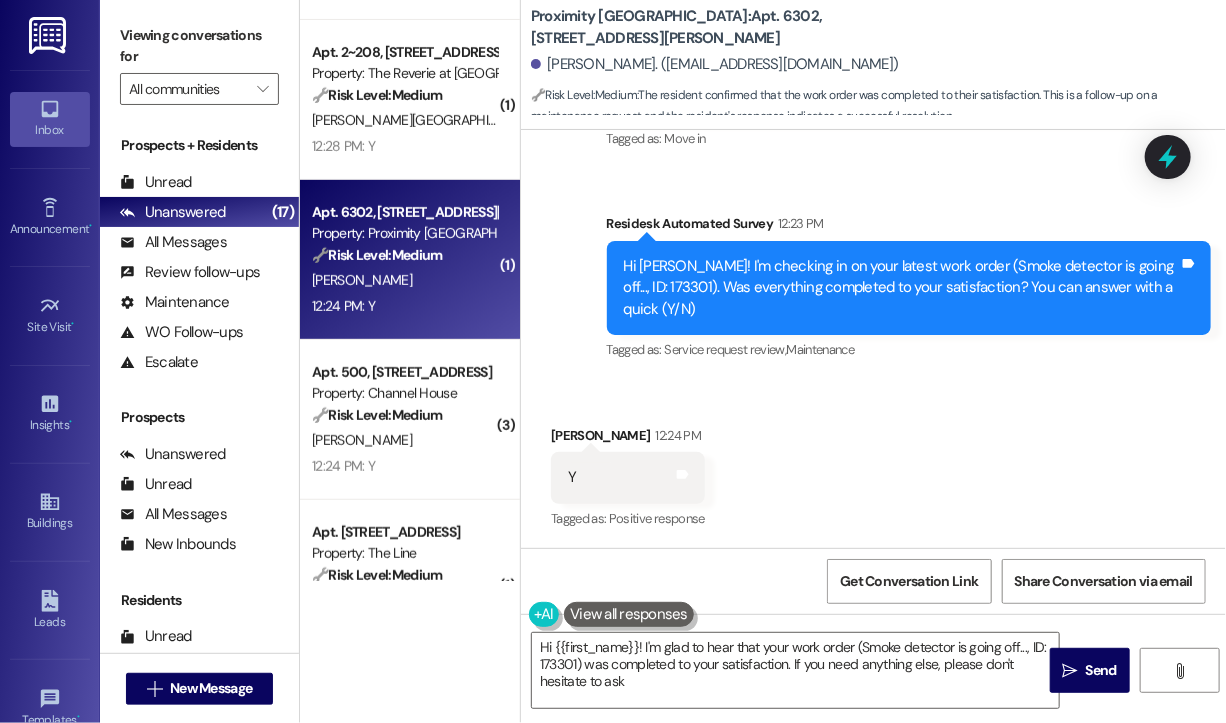 type on "Hi {{first_name}}! I'm glad to hear that your work order (Smoke detector is going off..., ID: 173301) was completed to your satisfaction. If you need anything else, please don't hesitate to ask!" 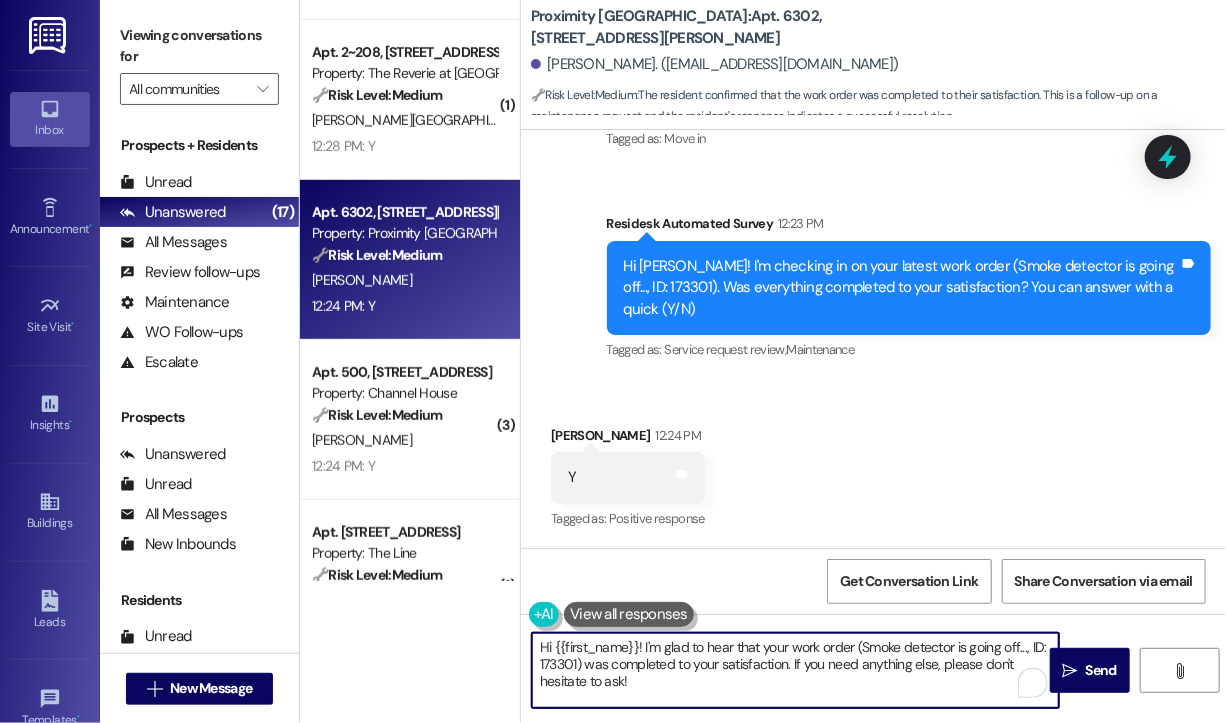 click on "Hi {{first_name}}! I'm glad to hear that your work order (Smoke detector is going off..., ID: 173301) was completed to your satisfaction. If you need anything else, please don't hesitate to ask!" at bounding box center (795, 670) 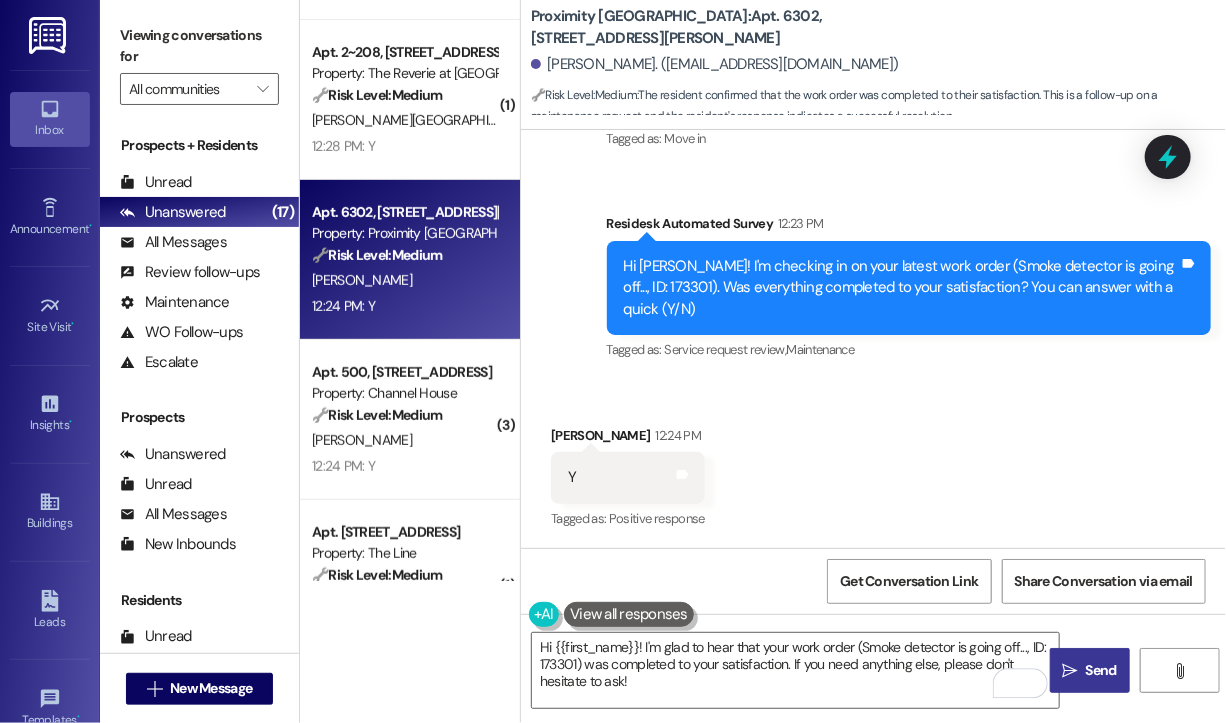 click on " Send" at bounding box center (1090, 670) 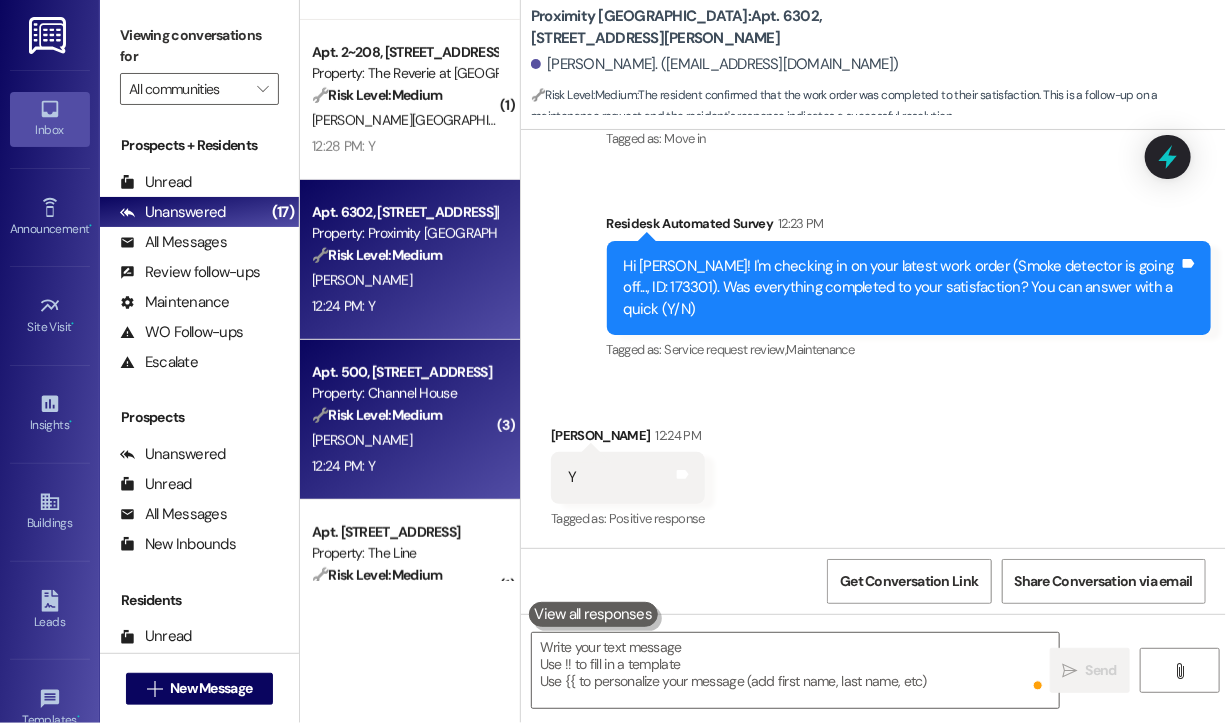 type on "Fetching suggested responses. Please feel free to read through the conversation in the meantime." 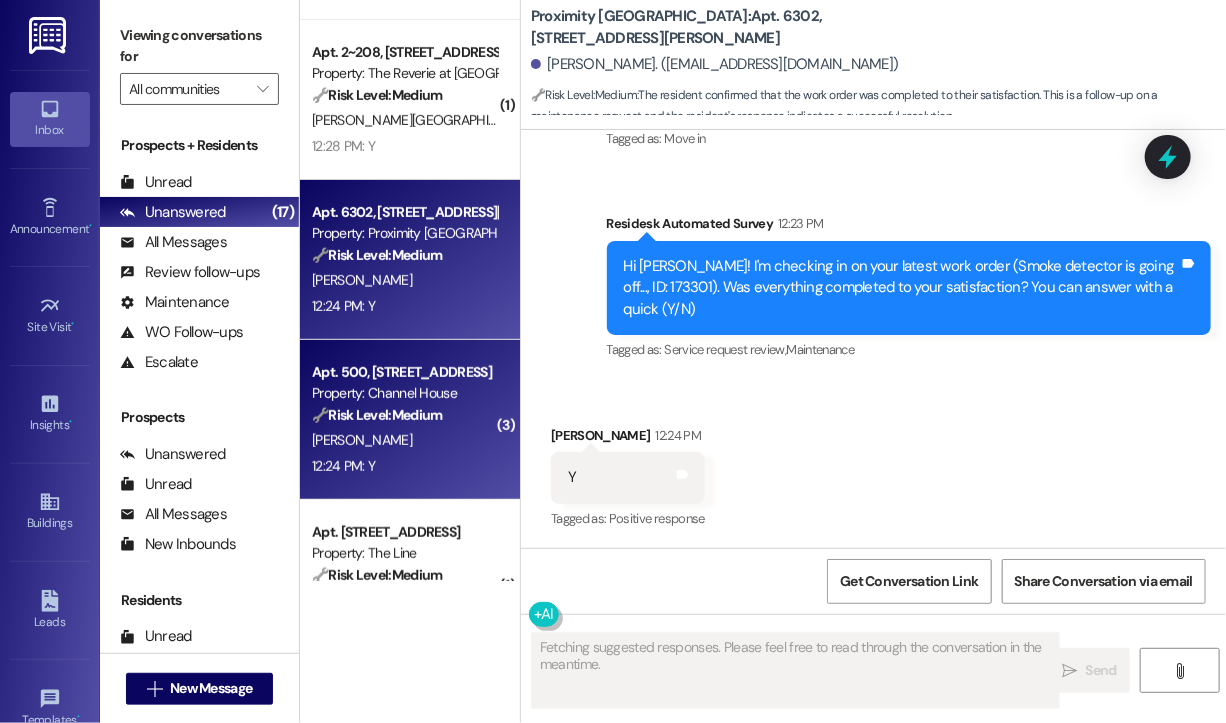 click on "Apt. 500, 540 Saint Albans Property: Channel House 🔧  Risk Level:  Medium The resident is simply confirming the completion of a maintenance request. This is a routine follow-up and does not indicate any urgent issues or dissatisfaction. C. Brown 12:24 PM: Y 12:24 PM: Y" at bounding box center (410, 420) 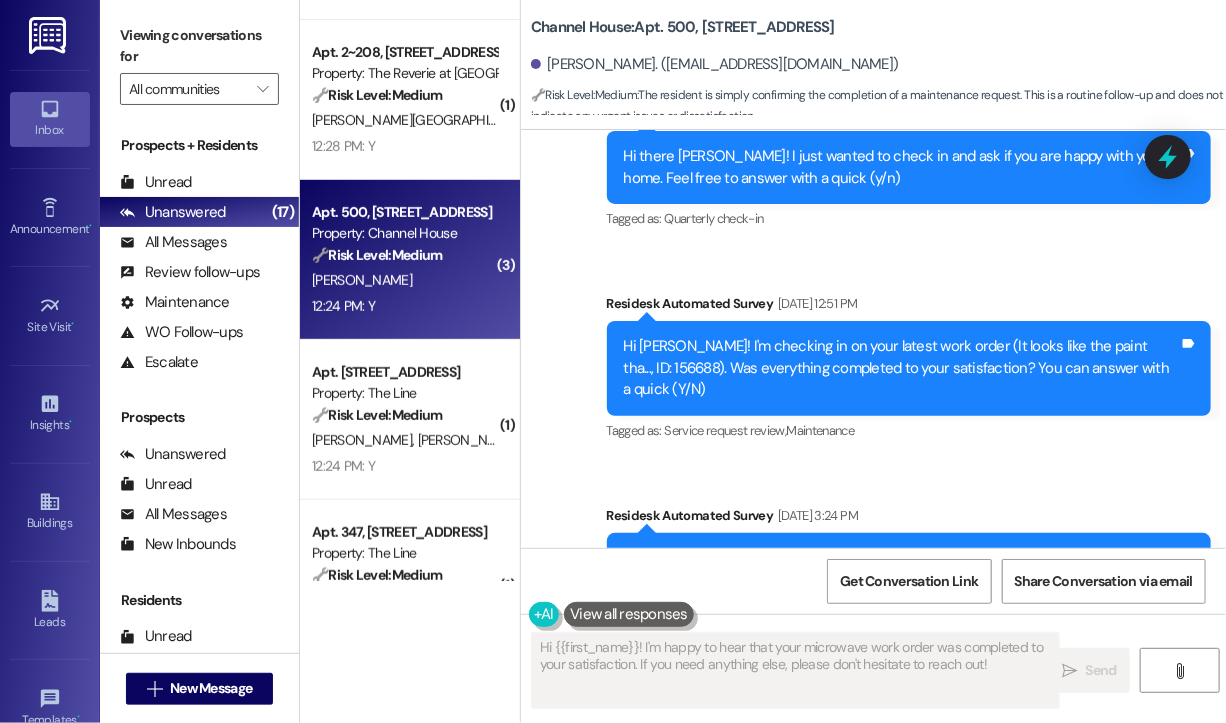 scroll, scrollTop: 4436, scrollLeft: 0, axis: vertical 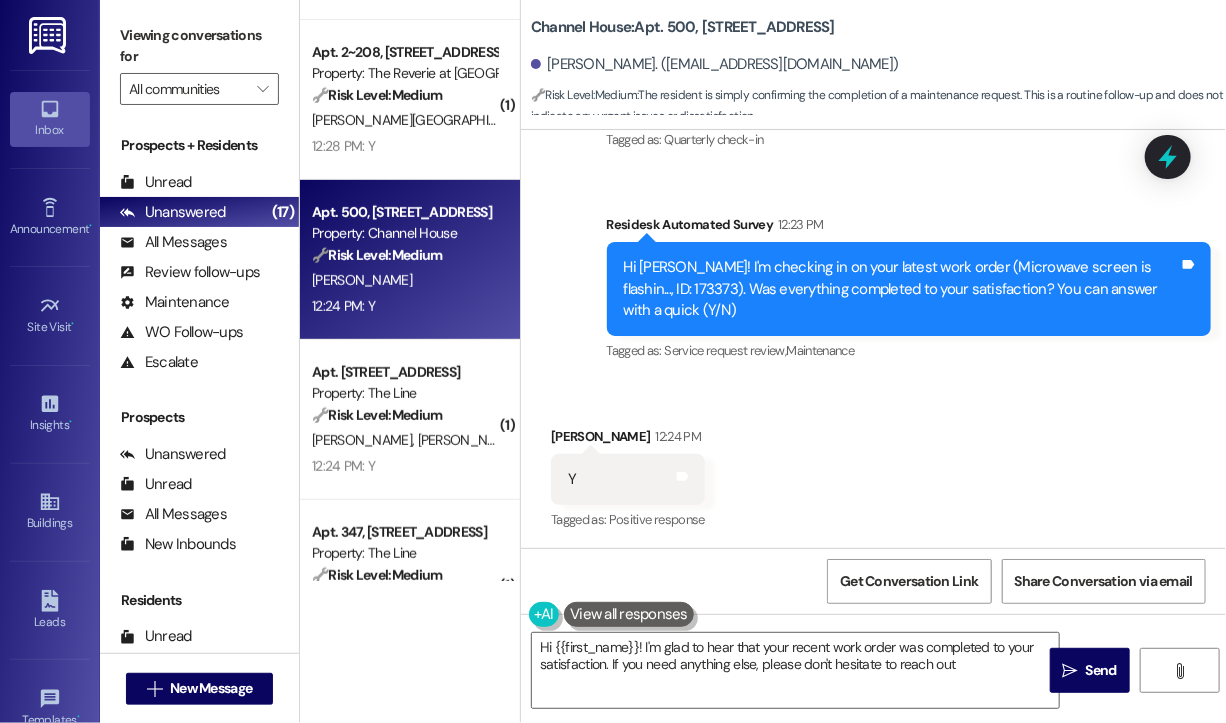type on "Hi {{first_name}}! I'm glad to hear that your recent work order was completed to your satisfaction. If you need anything else, please don't hesitate to reach out!" 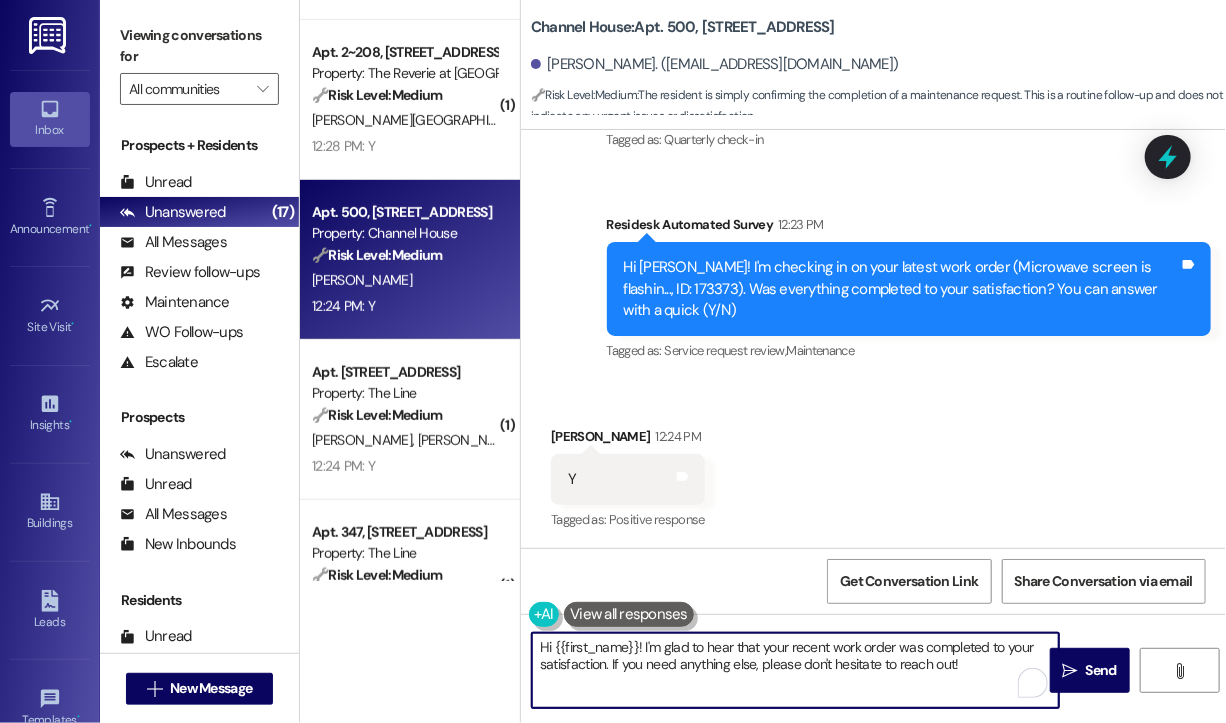click on "Hi {{first_name}}! I'm glad to hear that your recent work order was completed to your satisfaction. If you need anything else, please don't hesitate to reach out!" at bounding box center (795, 670) 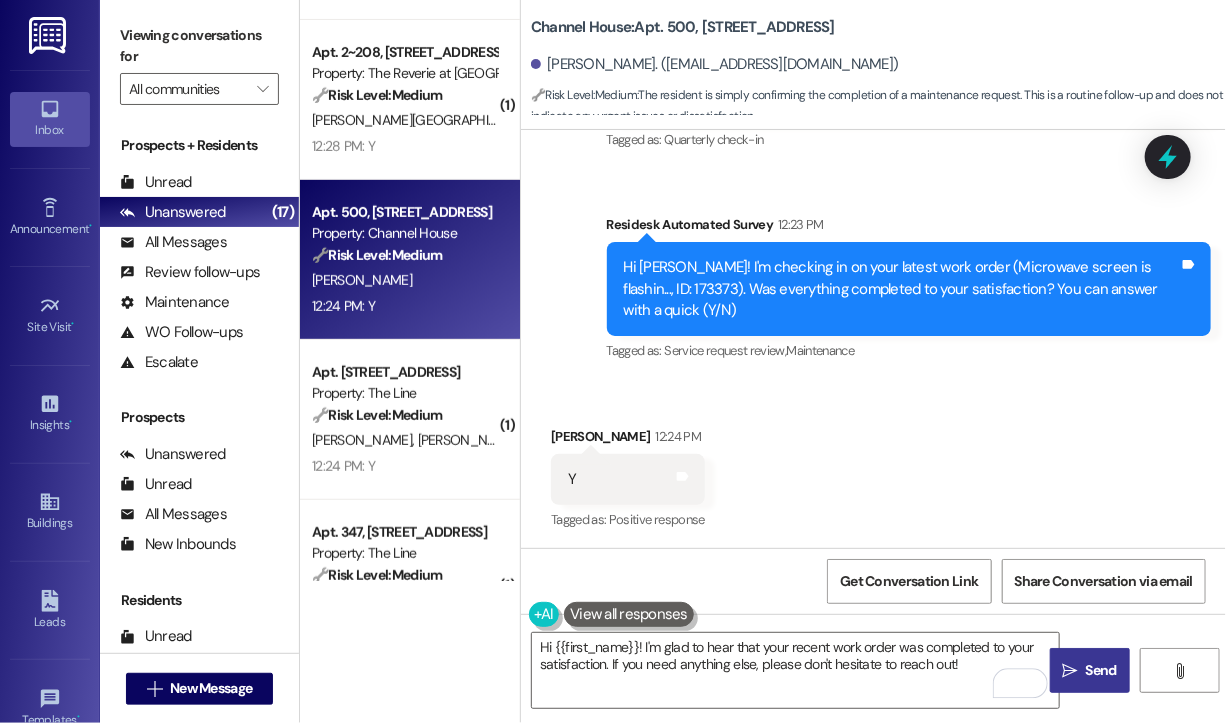 click on " Send" at bounding box center [1090, 670] 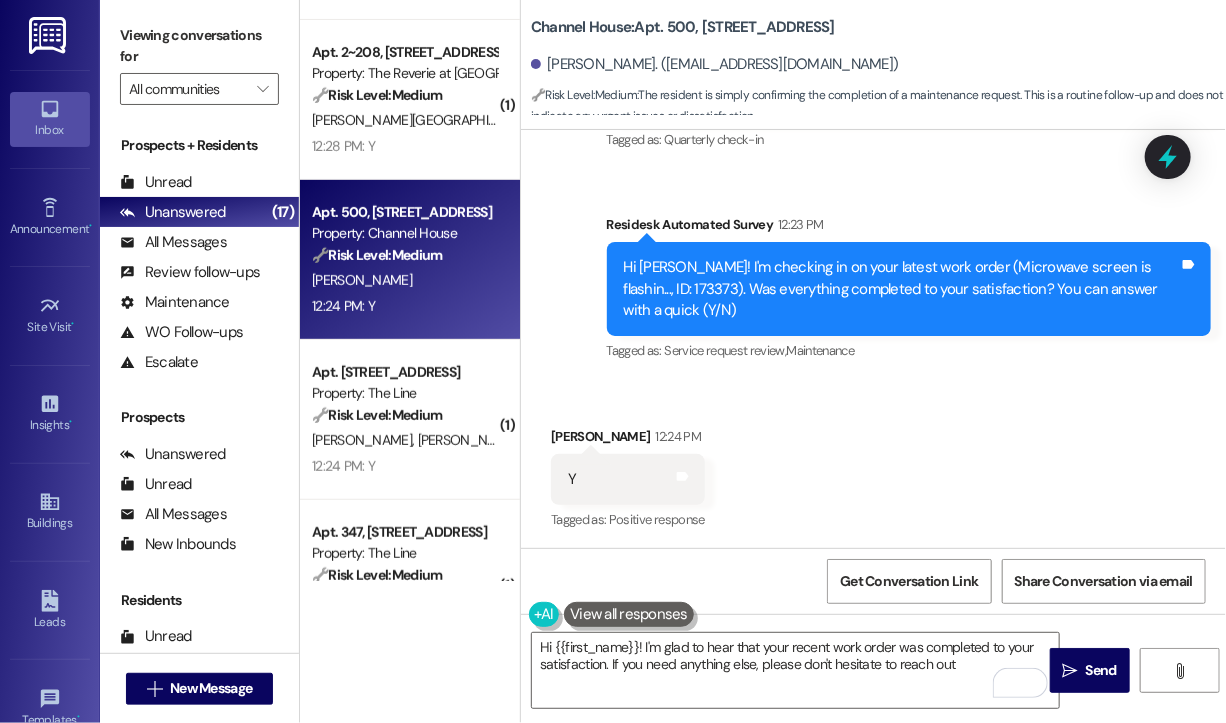 type on "Hi {{first_name}}! I'm glad to hear that your recent work order was completed to your satisfaction. If you need anything else, please don't hesitate to reach out!" 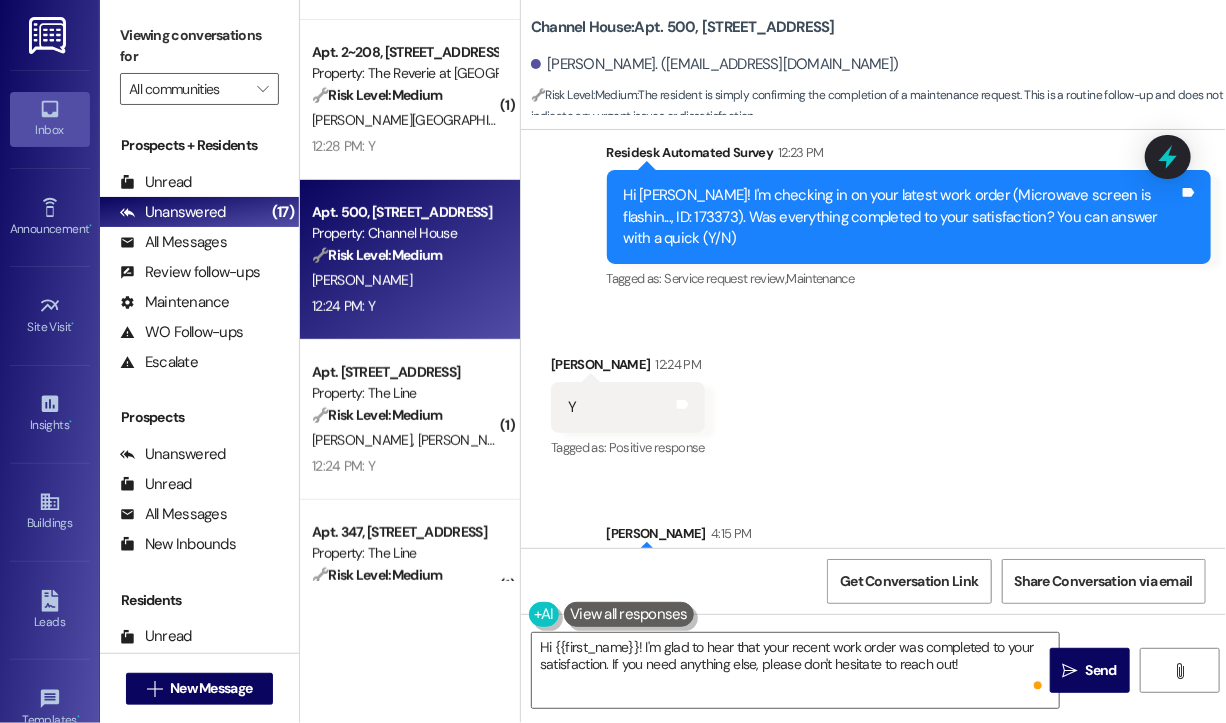 scroll, scrollTop: 4597, scrollLeft: 0, axis: vertical 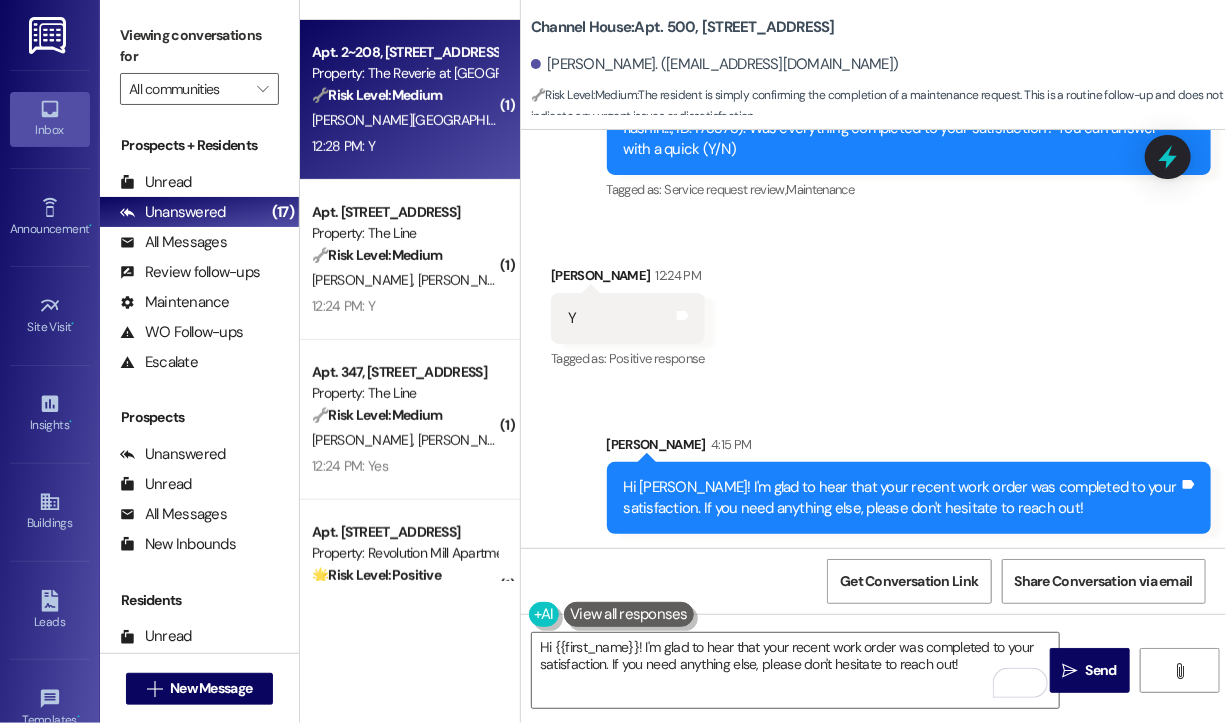 click on "12:28 PM: Y 12:28 PM: Y" at bounding box center [404, 146] 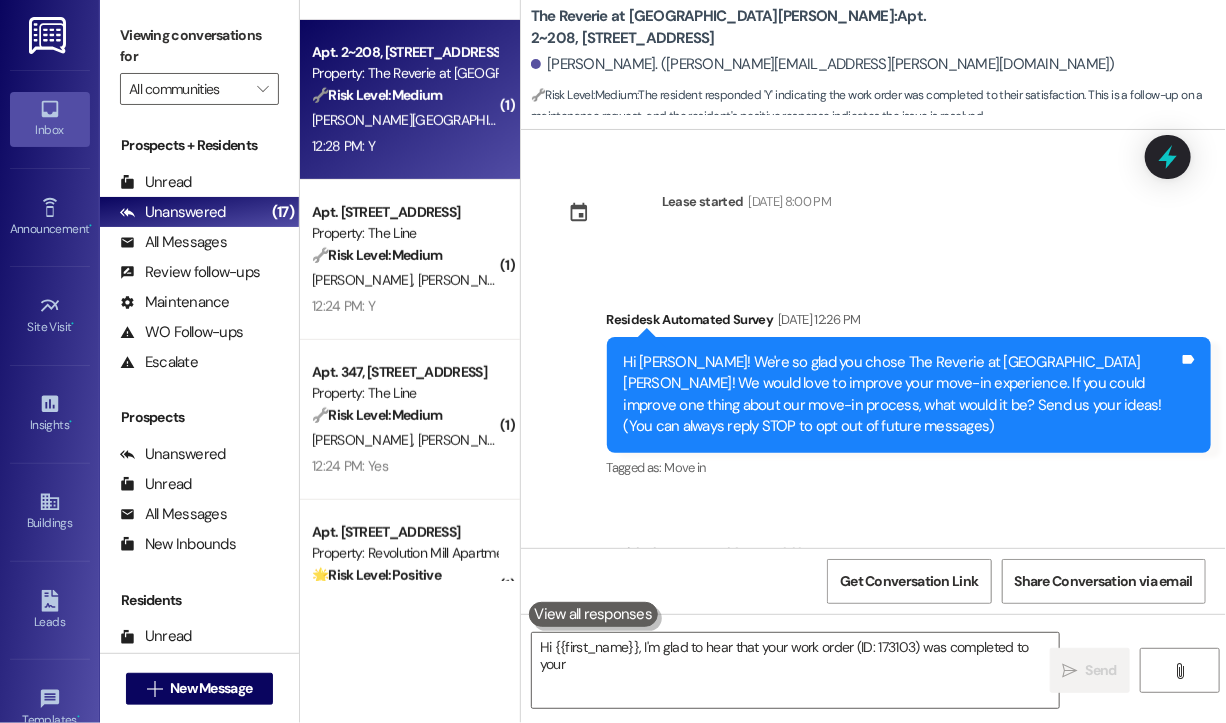 scroll, scrollTop: 308, scrollLeft: 0, axis: vertical 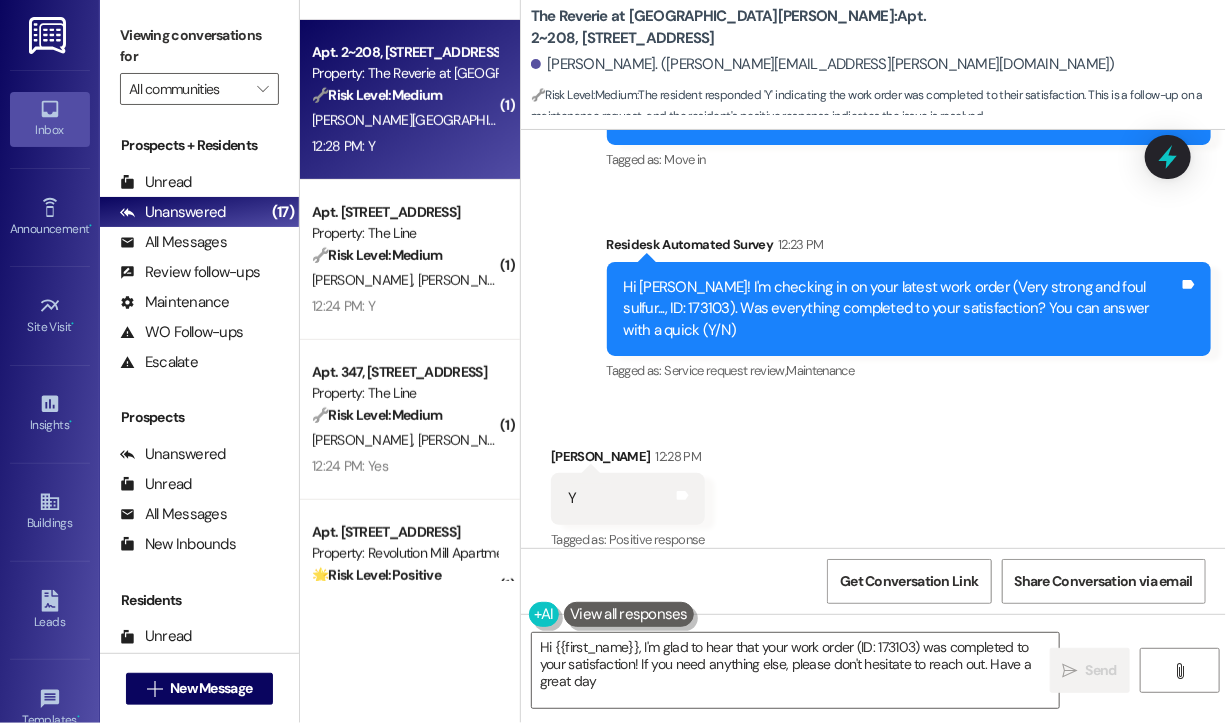 type on "Hi {{first_name}}, I'm glad to hear that your work order (ID: 173103) was completed to your satisfaction! If you need anything else, please don't hesitate to reach out. Have a great day!" 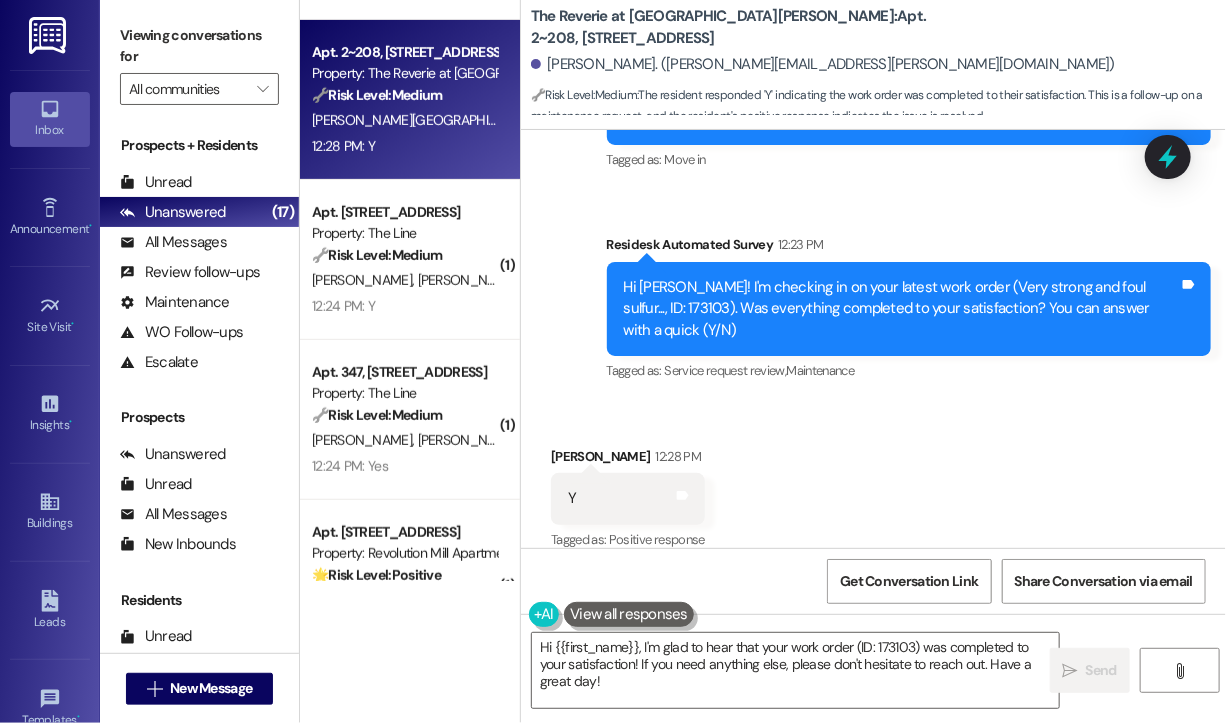click on "Hi {{first_name}}, I'm glad to hear that your work order (ID: 173103) was completed to your satisfaction! If you need anything else, please don't hesitate to reach out. Have a great day!  Send " at bounding box center (873, 689) 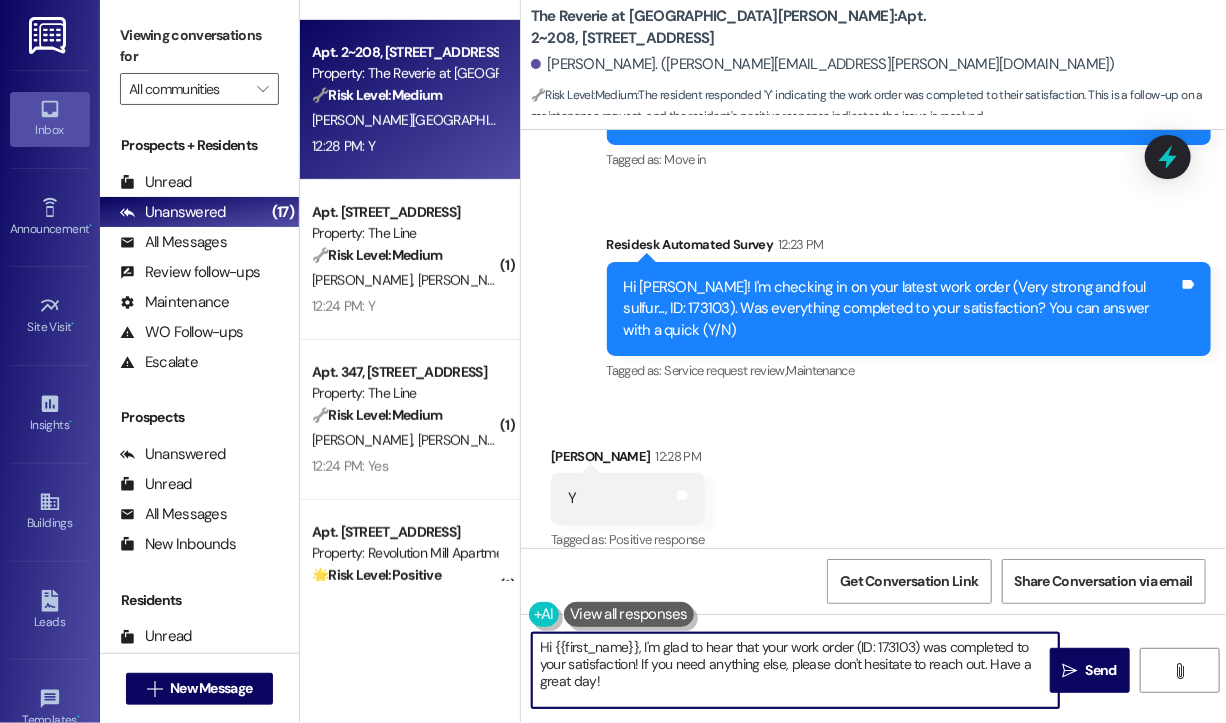 click on "Hi {{first_name}}, I'm glad to hear that your work order (ID: 173103) was completed to your satisfaction! If you need anything else, please don't hesitate to reach out. Have a great day!" at bounding box center [795, 670] 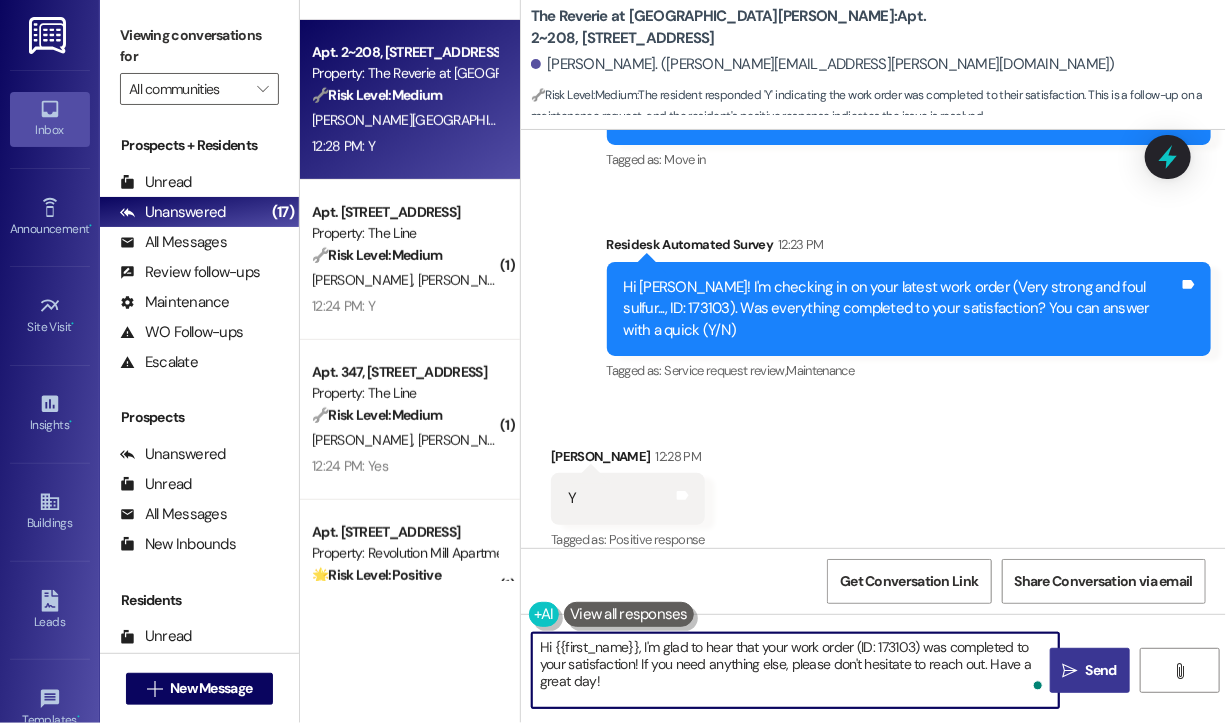 click on "Send" at bounding box center [1101, 670] 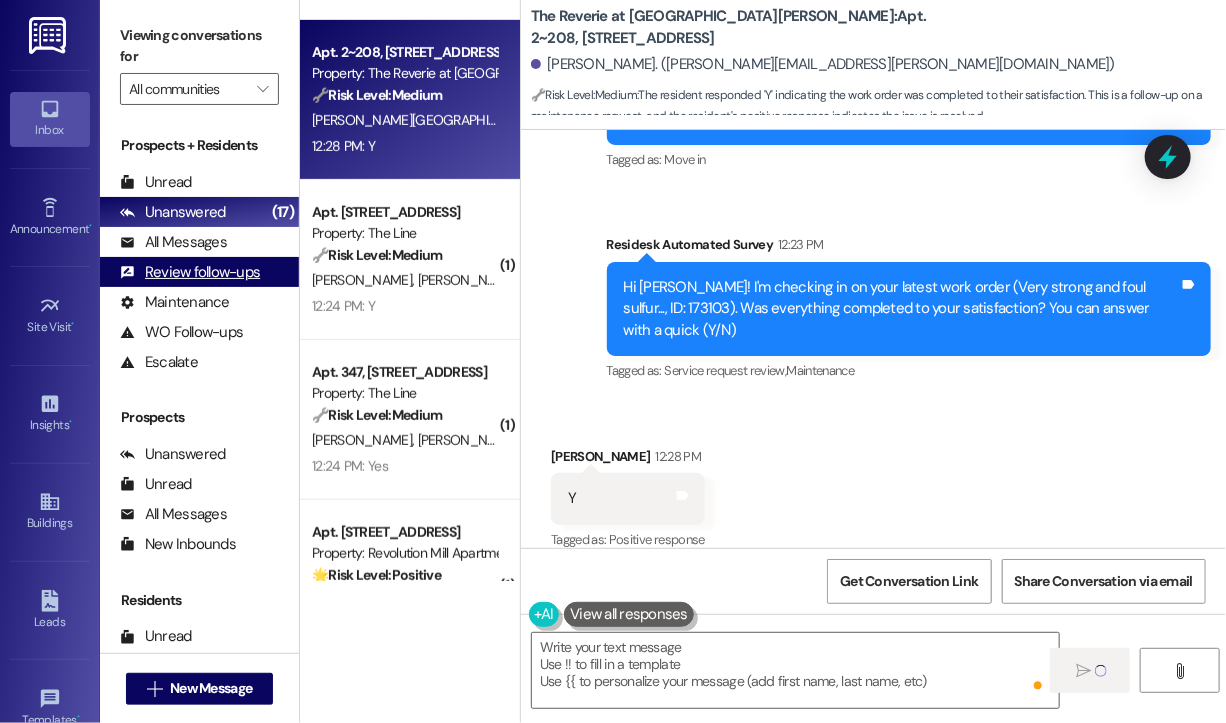 type on "Fetching suggested responses. Please feel free to read through the conversation in the meantime." 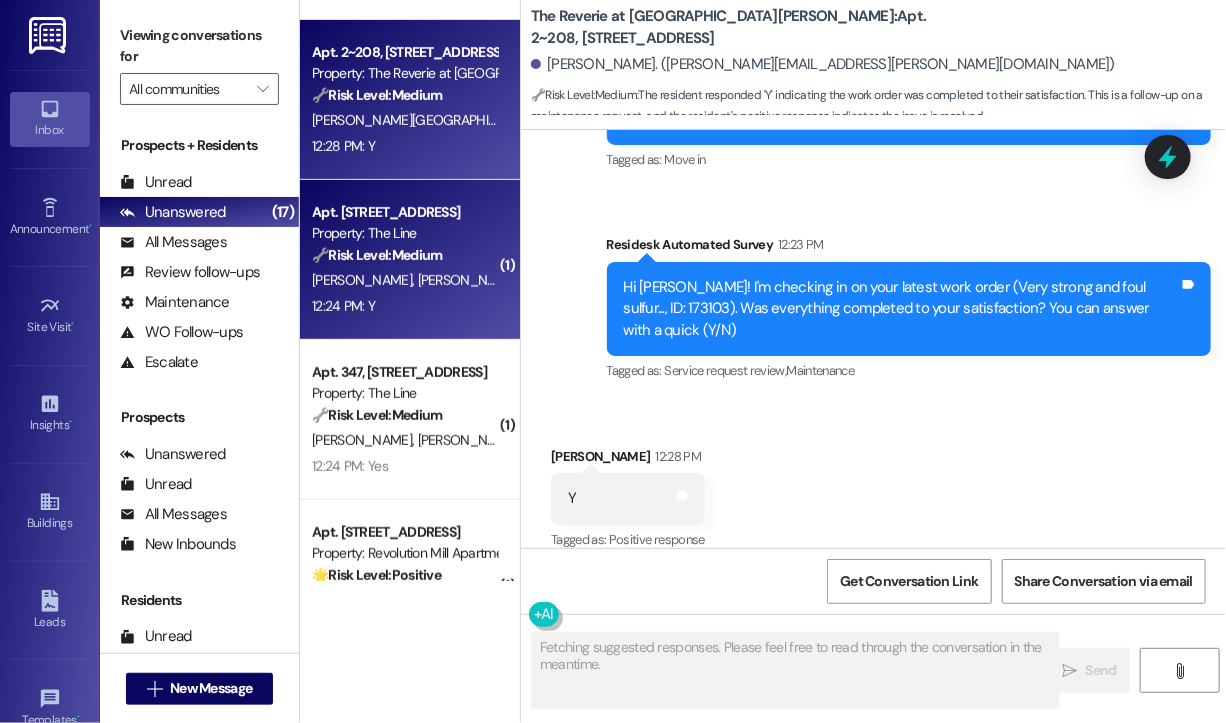 click on "Apt. 435, 500 N West Street Property: The Line 🔧  Risk Level:  Medium The resident is simply confirming that a previously submitted work order was completed to their satisfaction. This is a routine follow-up and does not indicate any urgent issues or dissatisfaction." at bounding box center [404, 234] 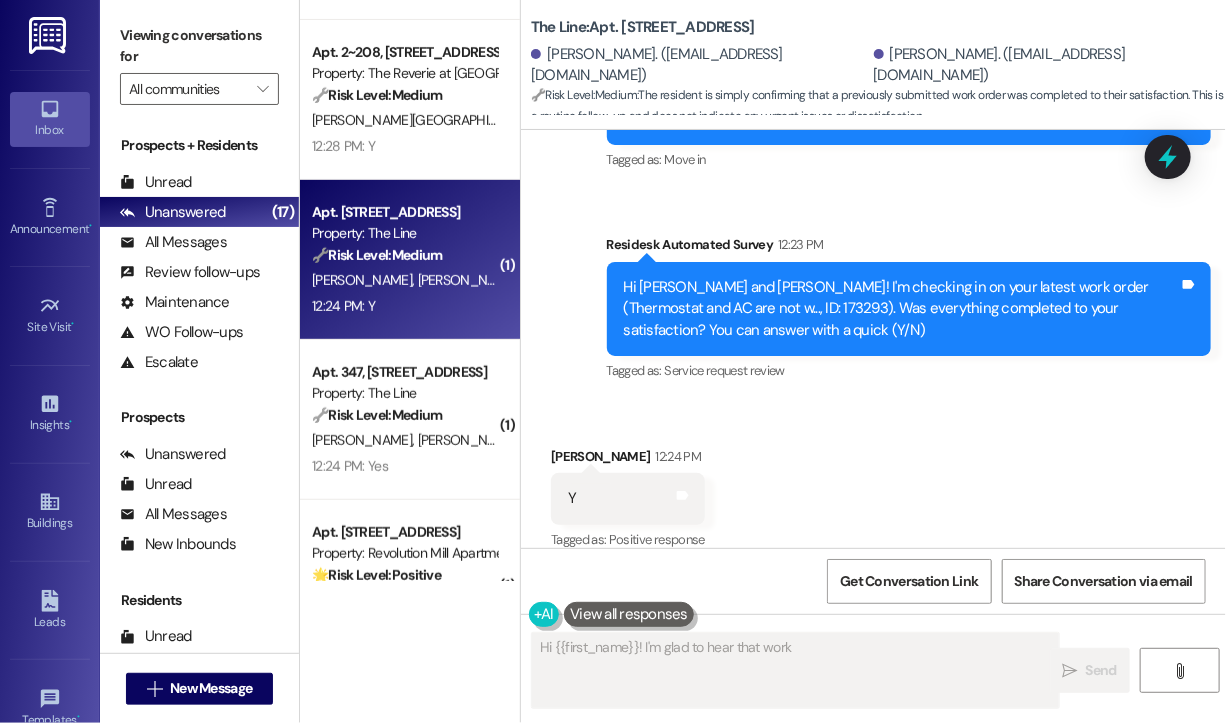 scroll, scrollTop: 328, scrollLeft: 0, axis: vertical 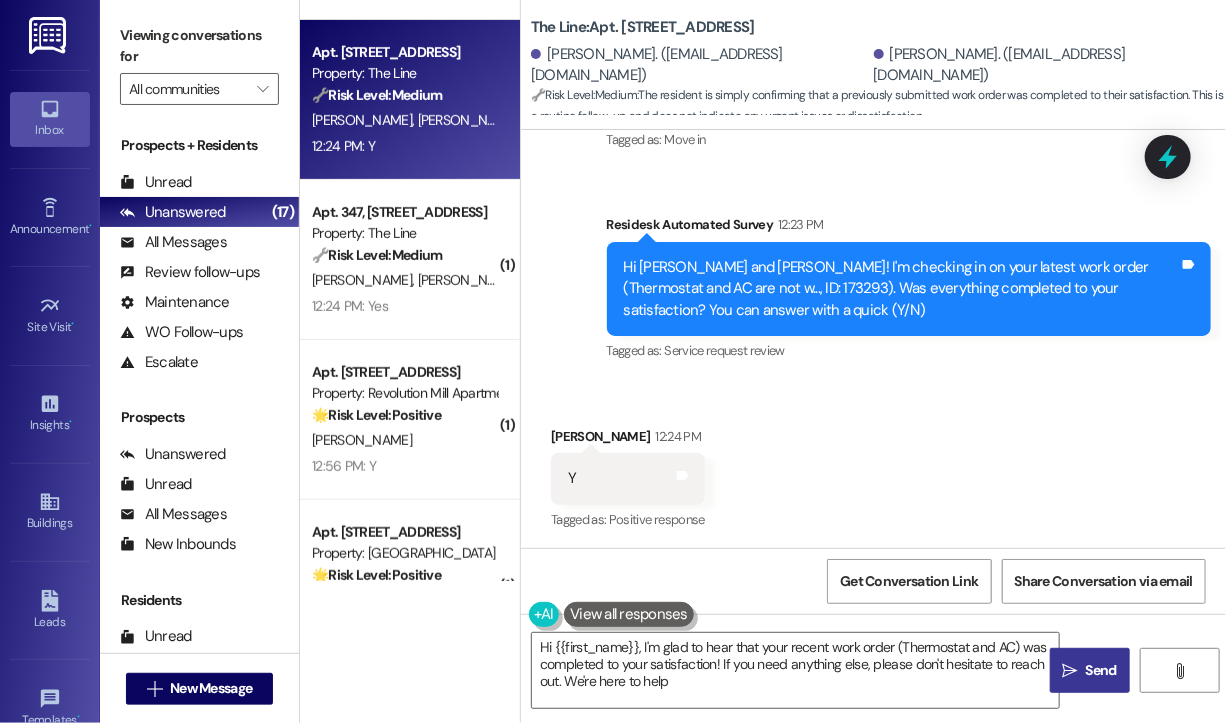 type on "Hi {{first_name}}, I'm glad to hear that your recent work order (Thermostat and AC) was completed to your satisfaction! If you need anything else, please don't hesitate to reach out. We're here to help!" 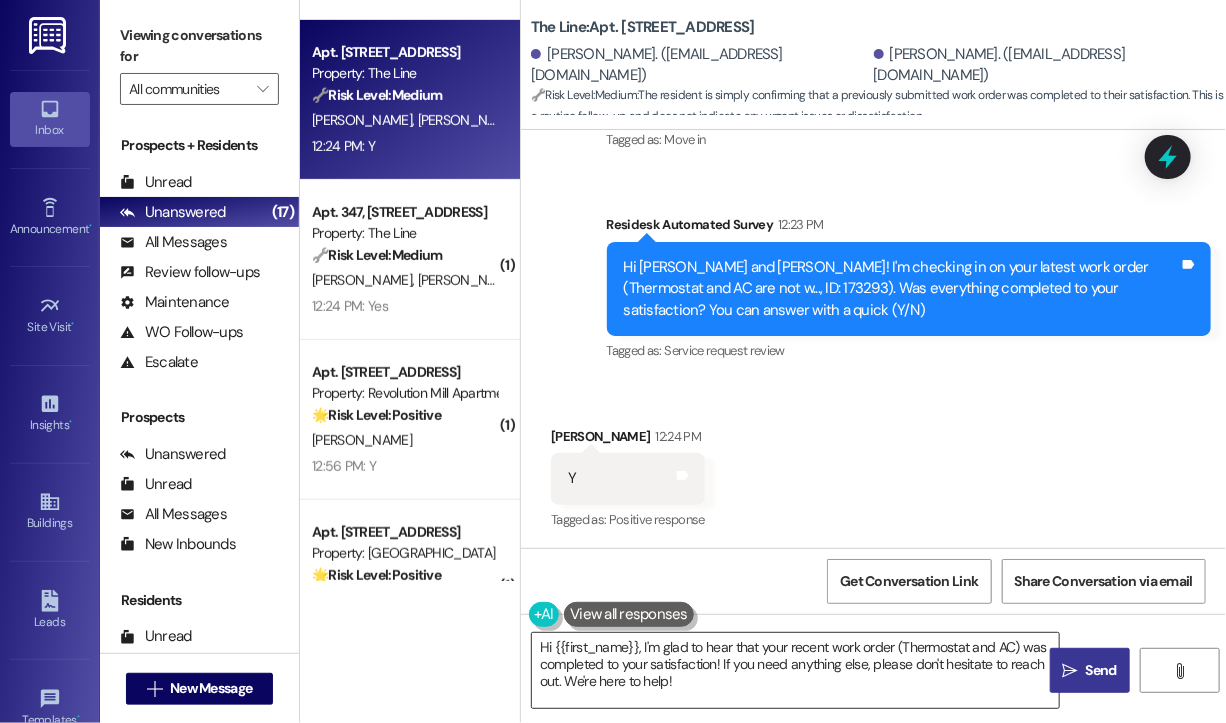 click on "Hi {{first_name}}, I'm glad to hear that your recent work order (Thermostat and AC) was completed to your satisfaction! If you need anything else, please don't hesitate to reach out. We're here to help!" at bounding box center [795, 670] 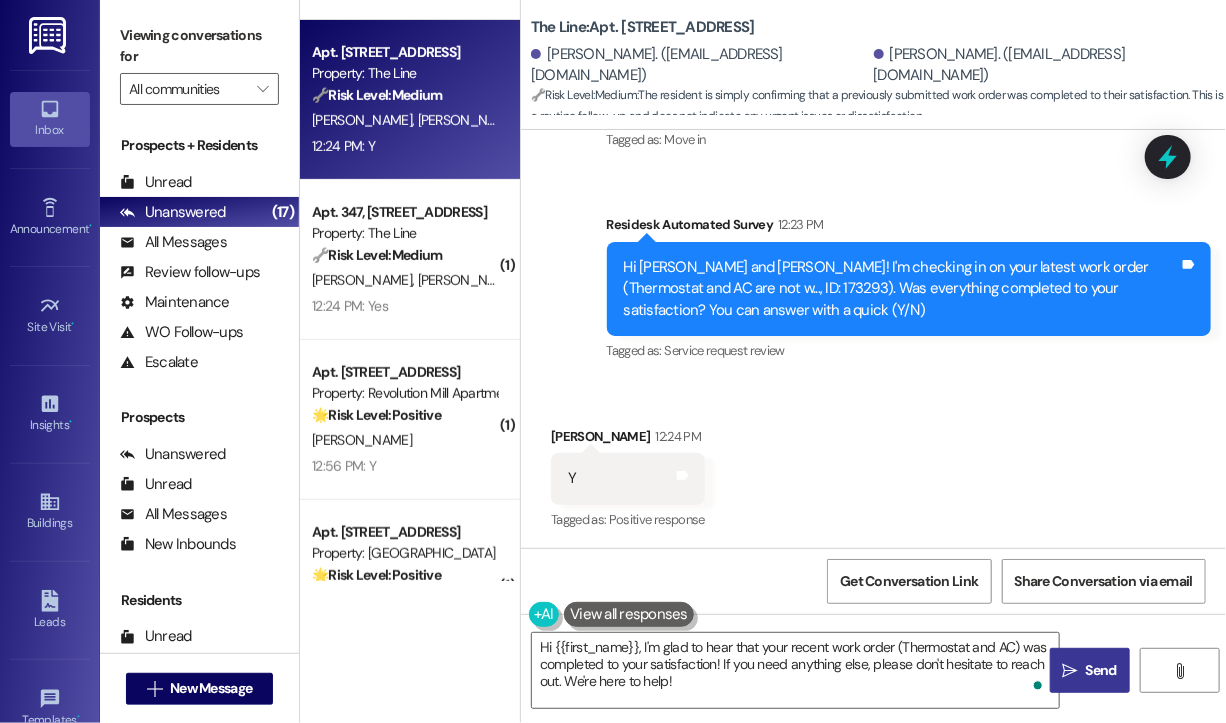 click on "Send" at bounding box center [1101, 670] 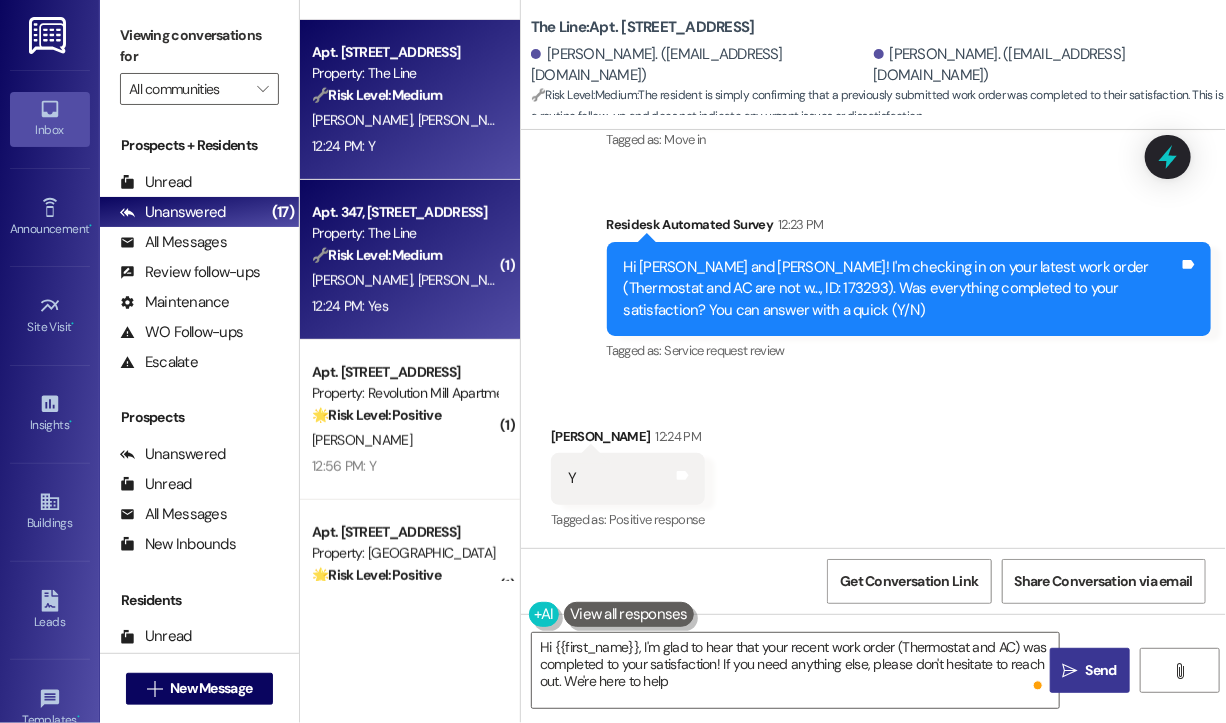 type on "Hi {{first_name}}, I'm glad to hear that your recent work order (Thermostat and AC) was completed to your satisfaction! If you need anything else, please don't hesitate to reach out. We're here to help!" 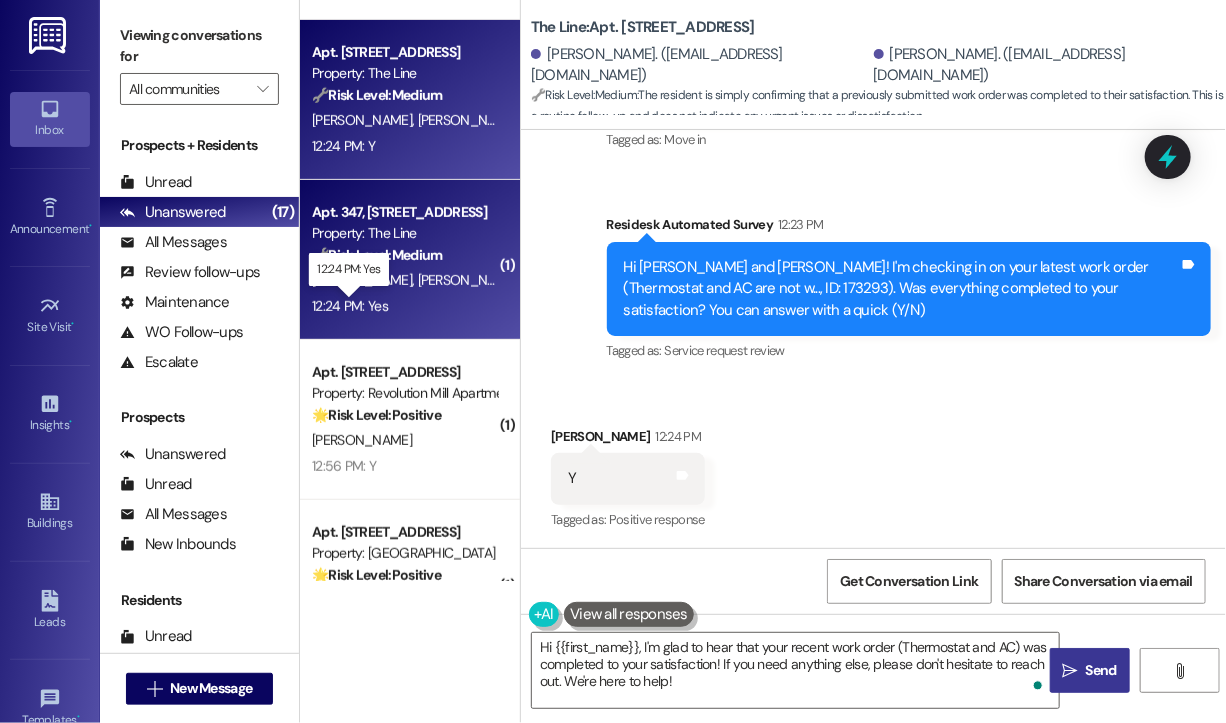 click on "12:24 PM: Yes 12:24 PM: Yes" at bounding box center [350, 306] 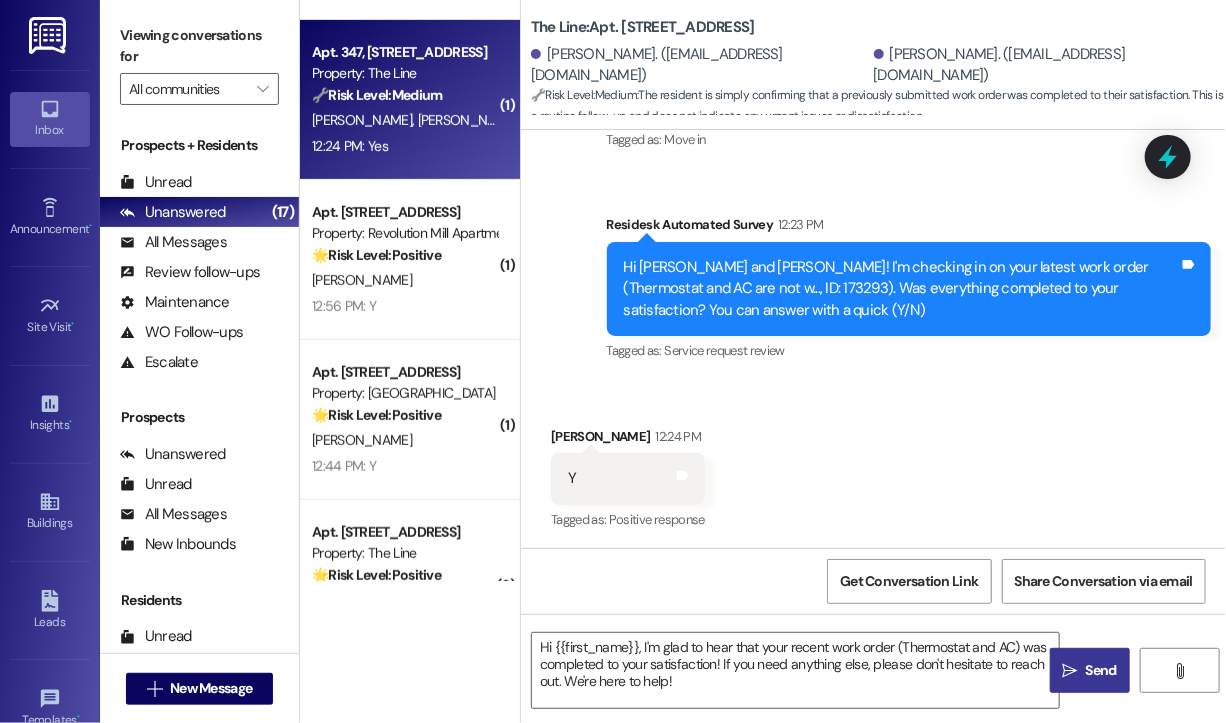 type on "Fetching suggested responses. Please feel free to read through the conversation in the meantime." 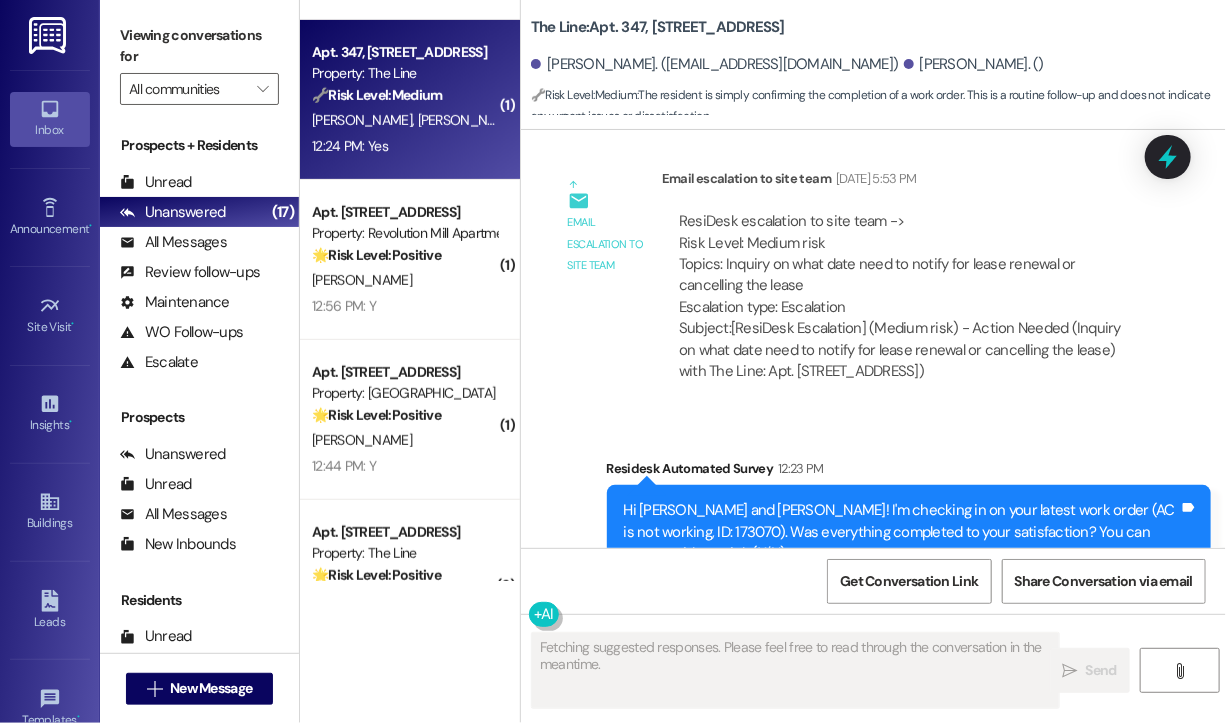 scroll, scrollTop: 3921, scrollLeft: 0, axis: vertical 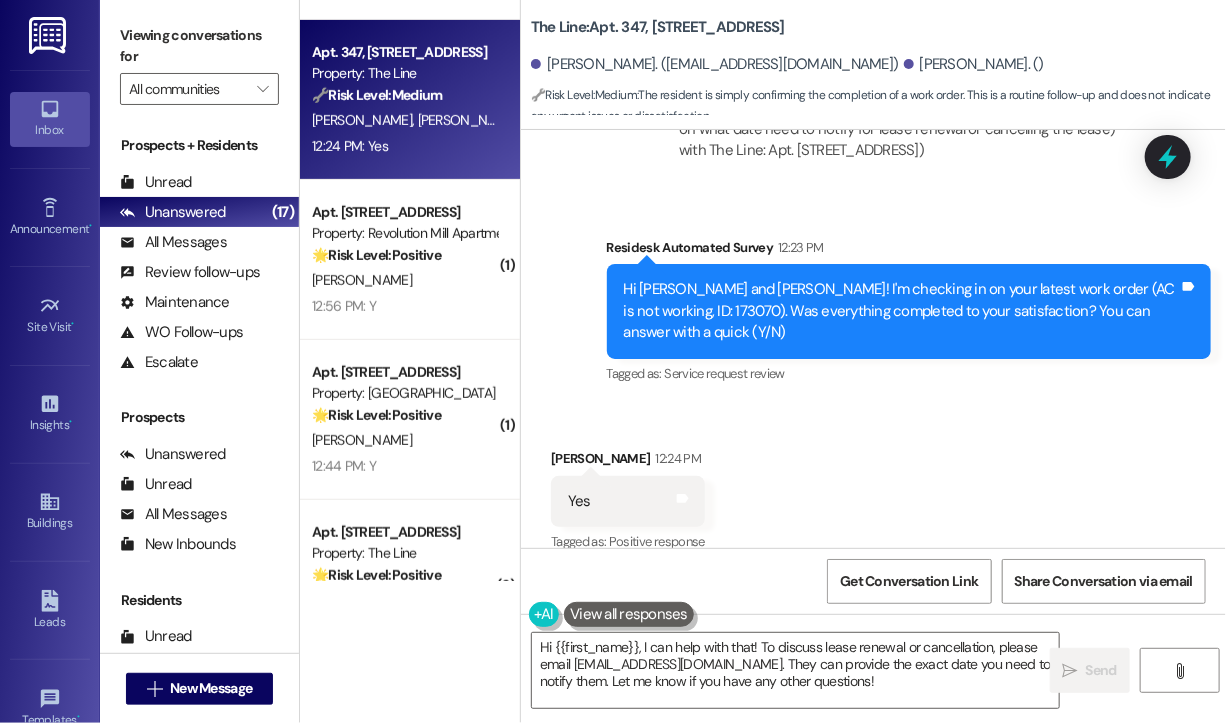 click on "Received via SMS Collin Young 12:24 PM Yes Tags and notes Tagged as:   Positive response Click to highlight conversations about Positive response" at bounding box center [873, 487] 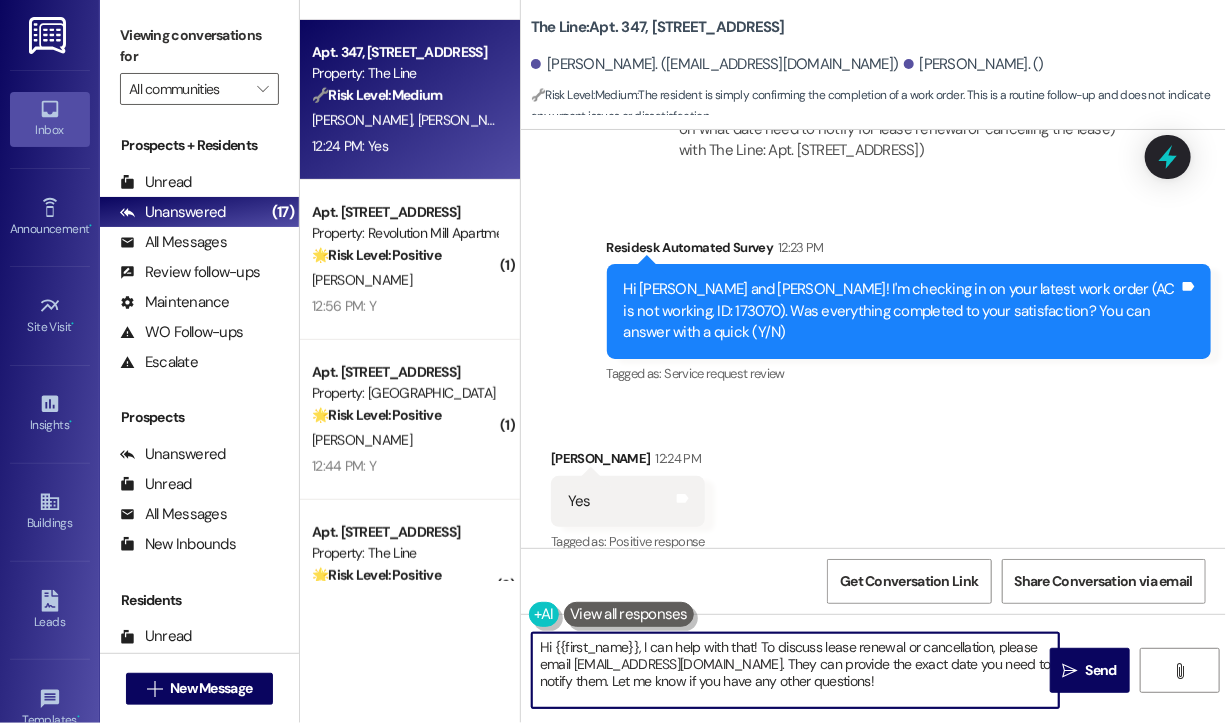 click on "Hi {{first_name}}, I can help with that! To discuss lease renewal or cancellation, please email hello@thelineraleigh.com. They can provide the exact date you need to notify them. Let me know if you have any other questions!" at bounding box center [795, 670] 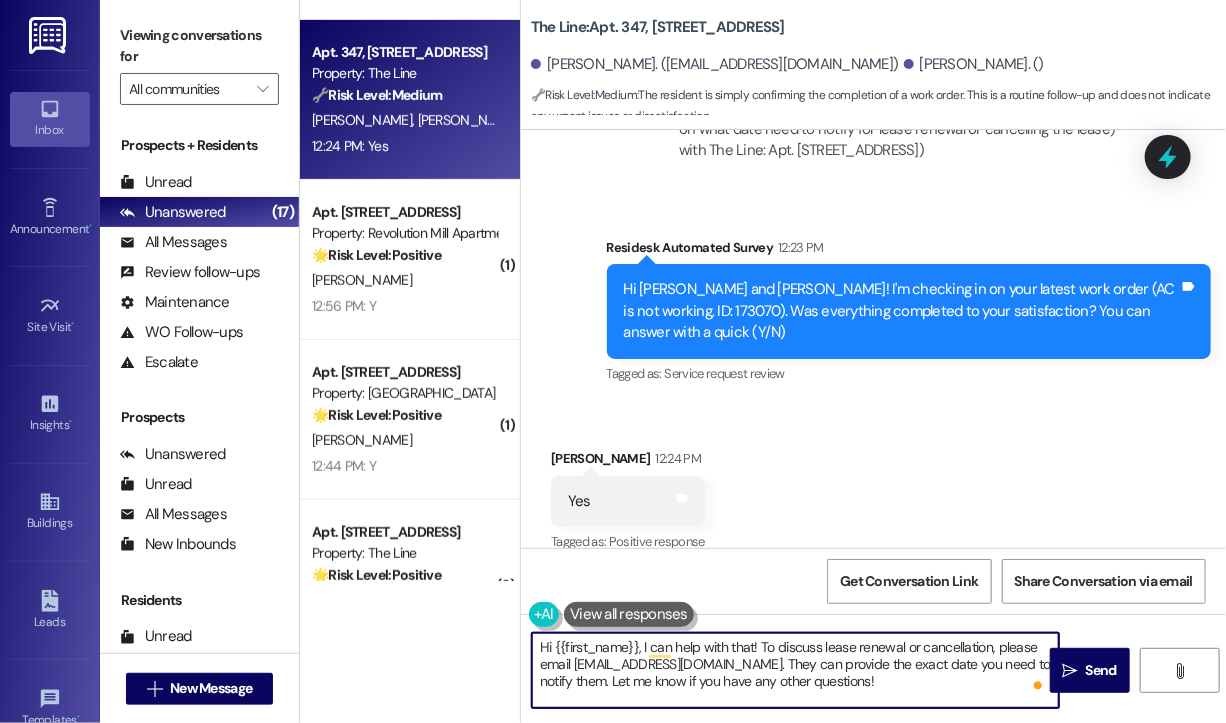 paste on "thanks for confirming! We're glad to hear your work order was completed to your satisfaction. If you need anything else, please don't hesitate to reach out" 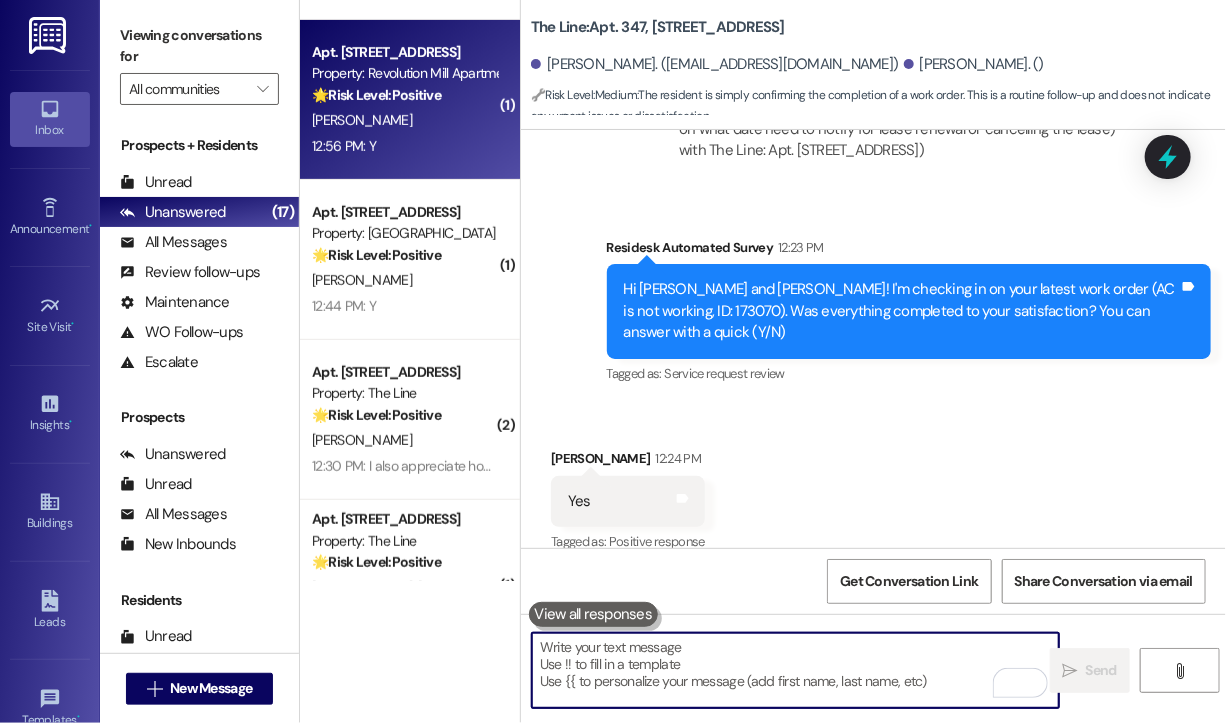 type 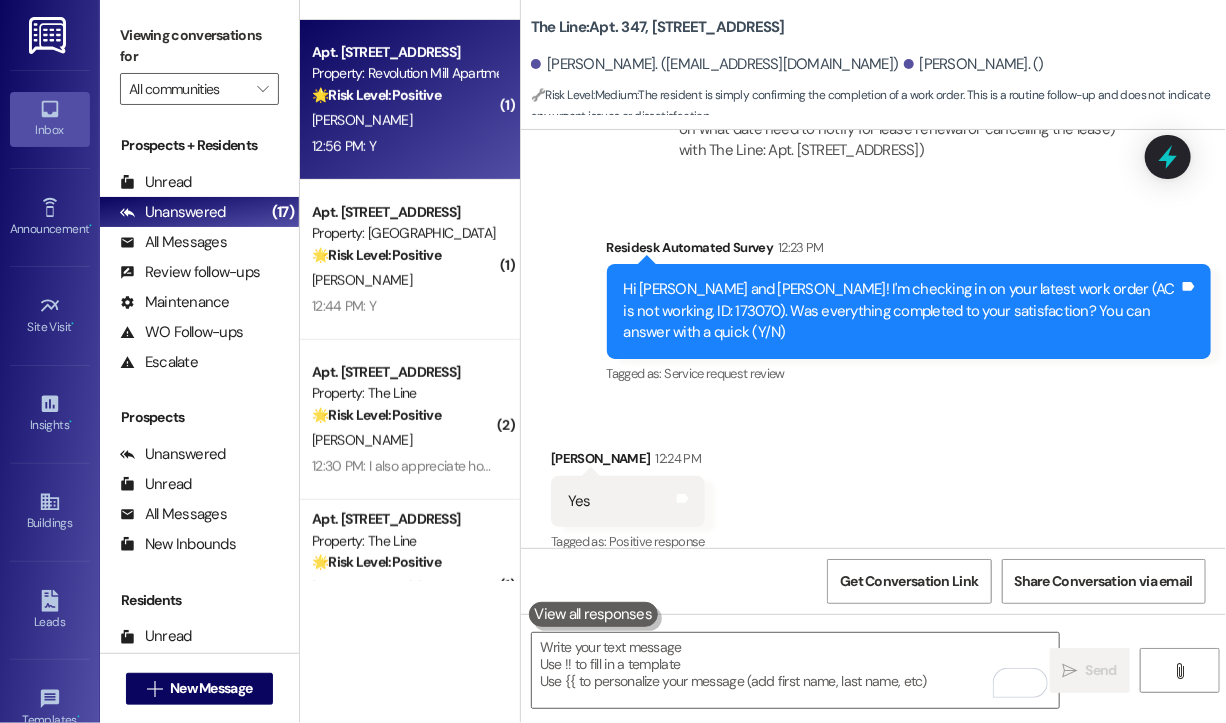 click on "12:56 PM: Y 12:56 PM: Y" at bounding box center (404, 146) 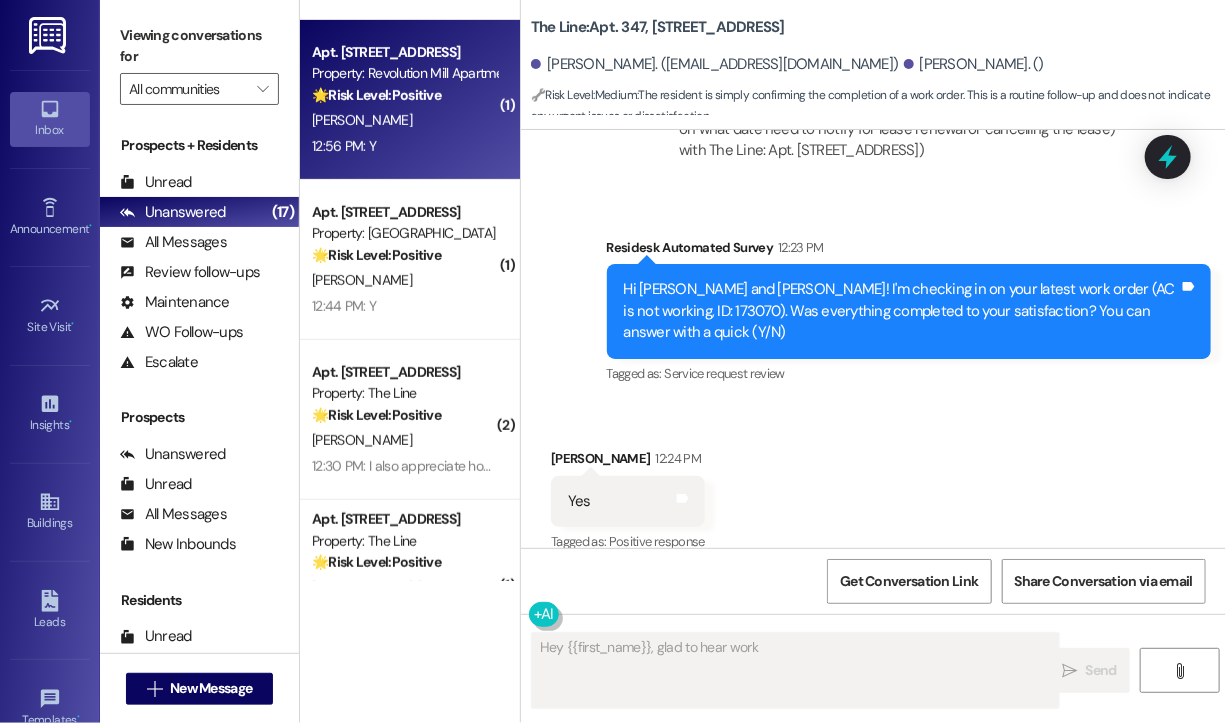 scroll, scrollTop: 329, scrollLeft: 0, axis: vertical 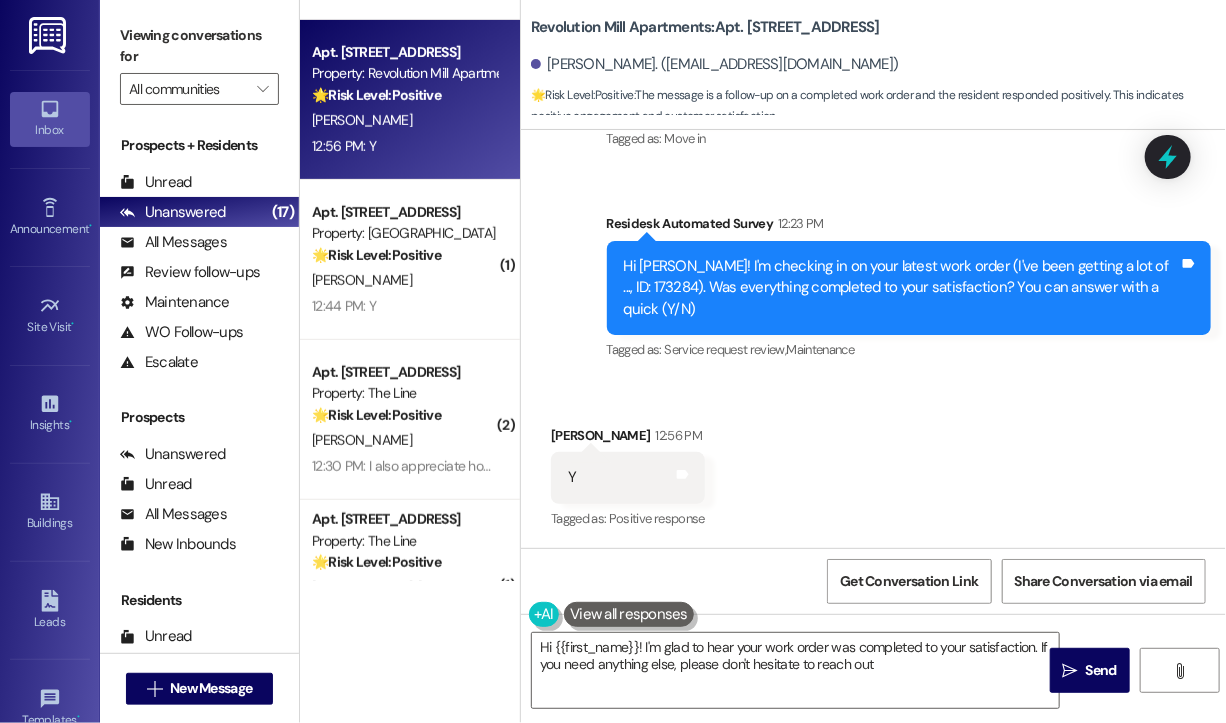 type on "Hi {{first_name}}! I'm glad to hear your work order was completed to your satisfaction. If you need anything else, please don't hesitate to reach out!" 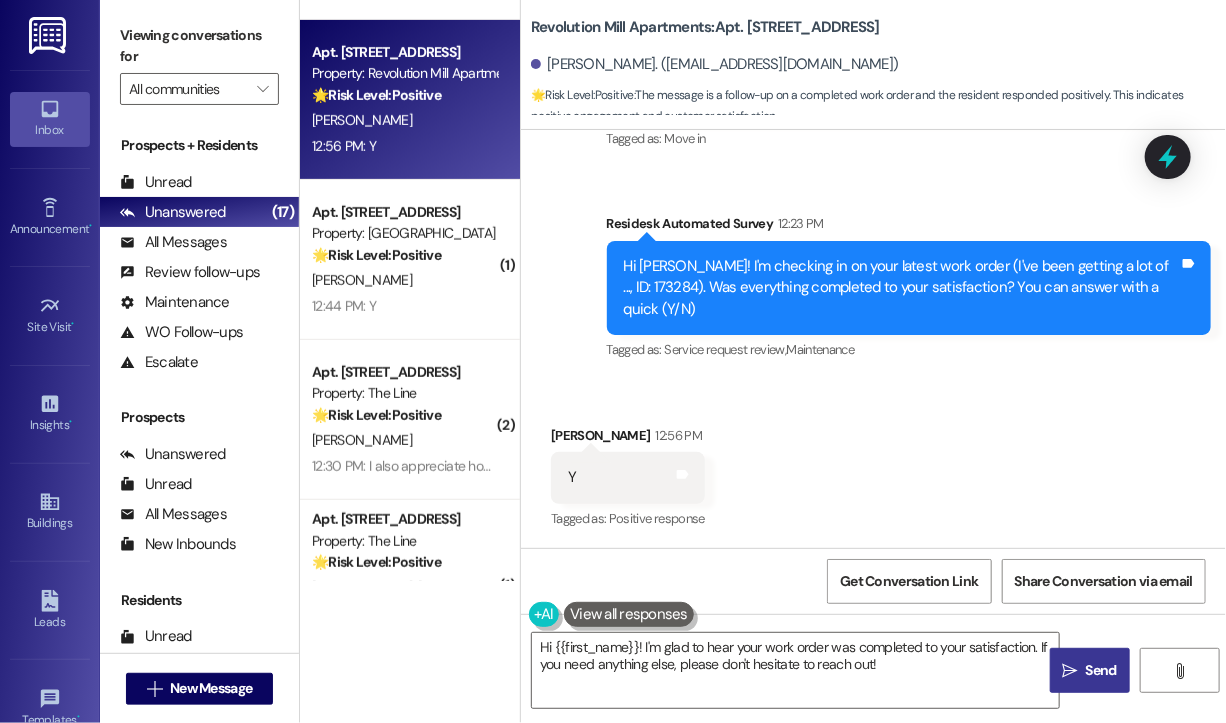 click on " Send" at bounding box center [1090, 670] 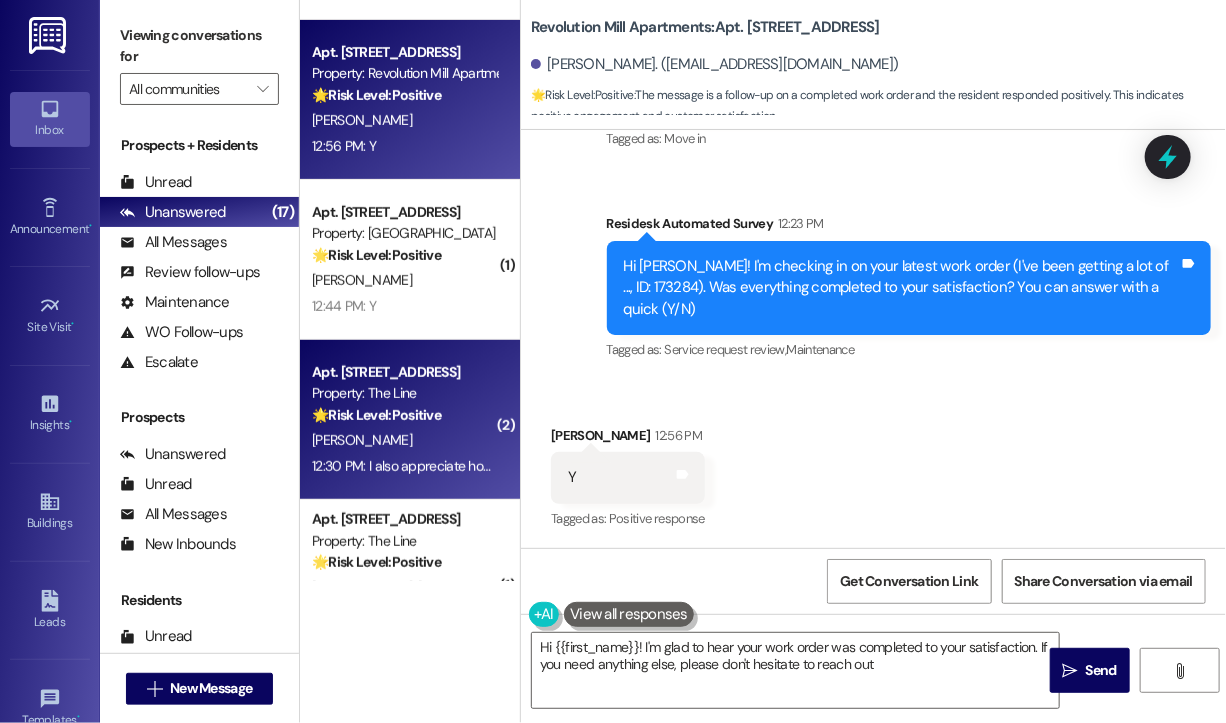 type on "Hi {{first_name}}! I'm glad to hear your work order was completed to your satisfaction. If you need anything else, please don't hesitate to reach out!" 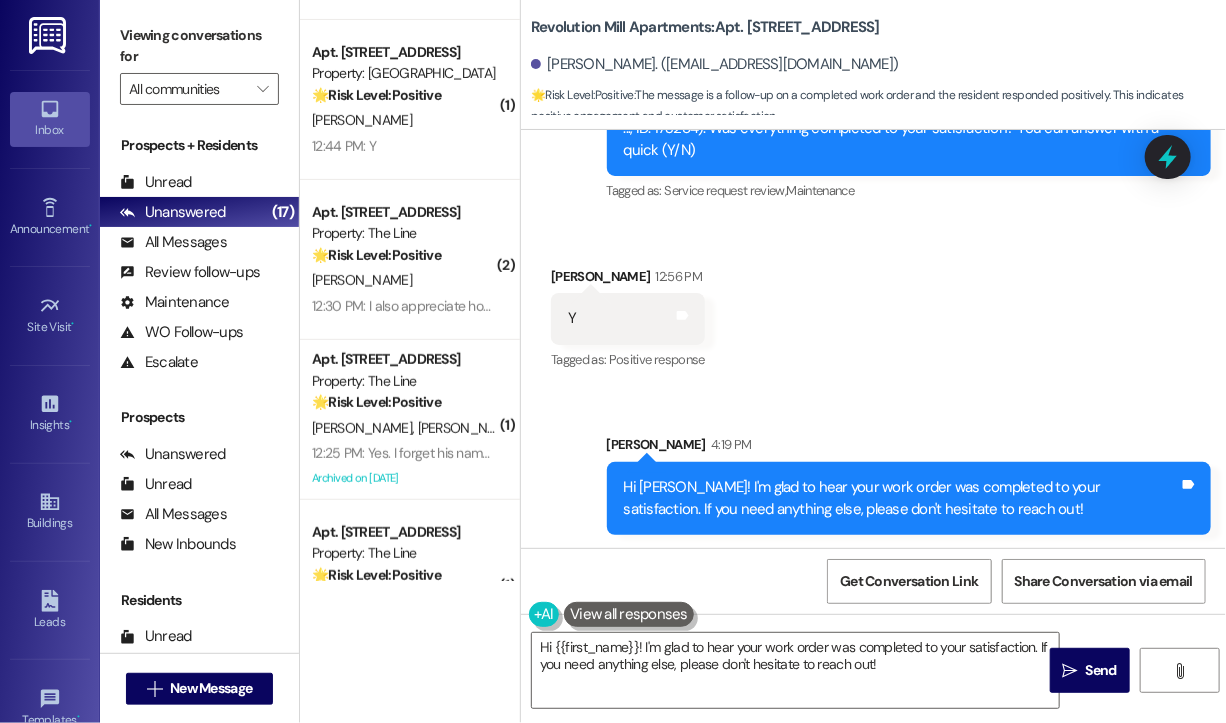 scroll, scrollTop: 490, scrollLeft: 0, axis: vertical 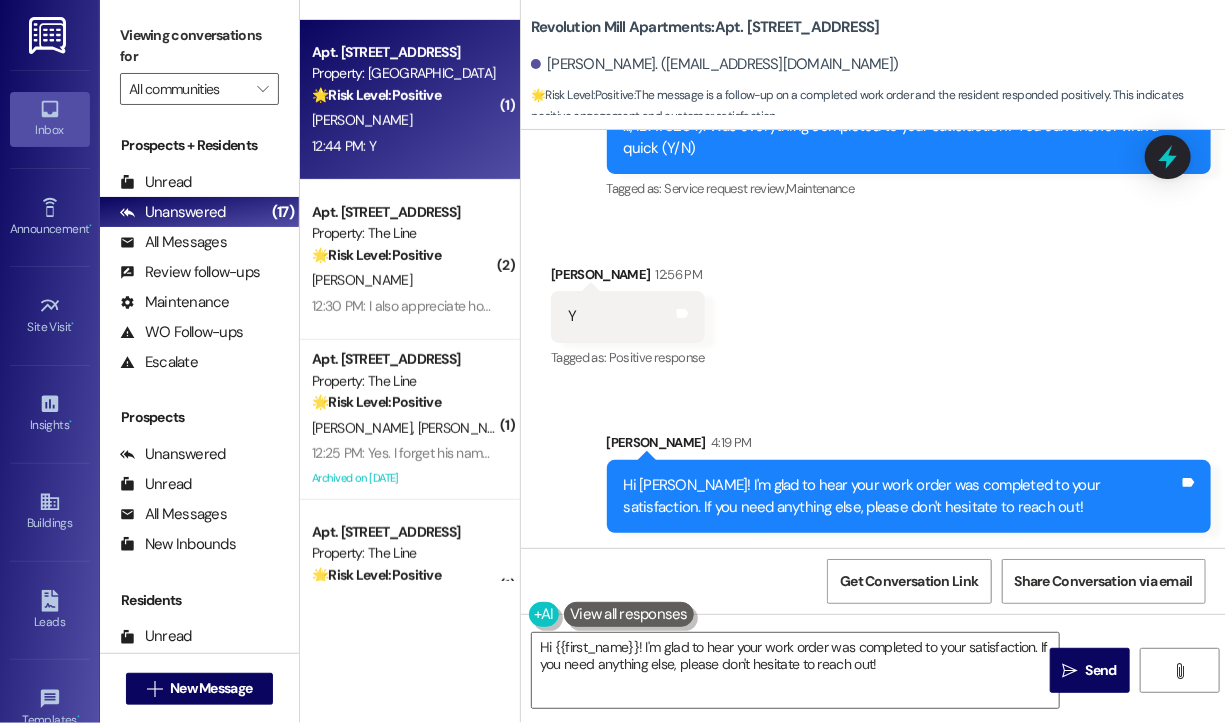 click on "N. Adkins" at bounding box center [404, 120] 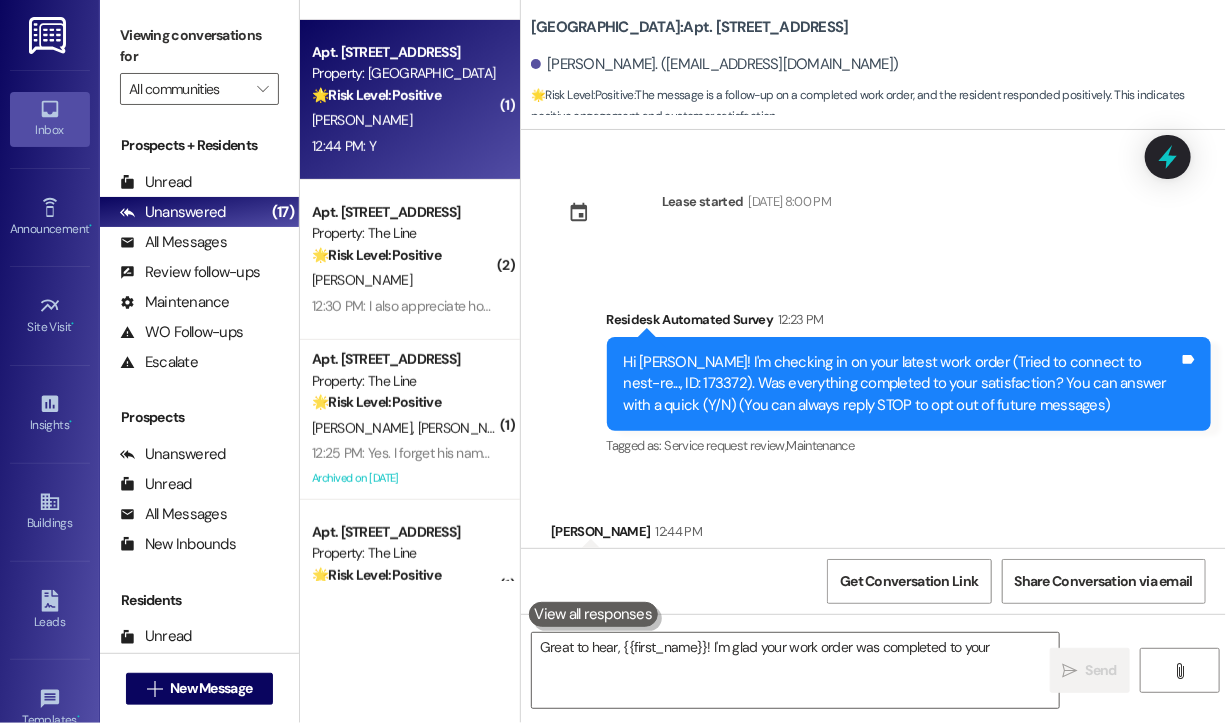 scroll, scrollTop: 96, scrollLeft: 0, axis: vertical 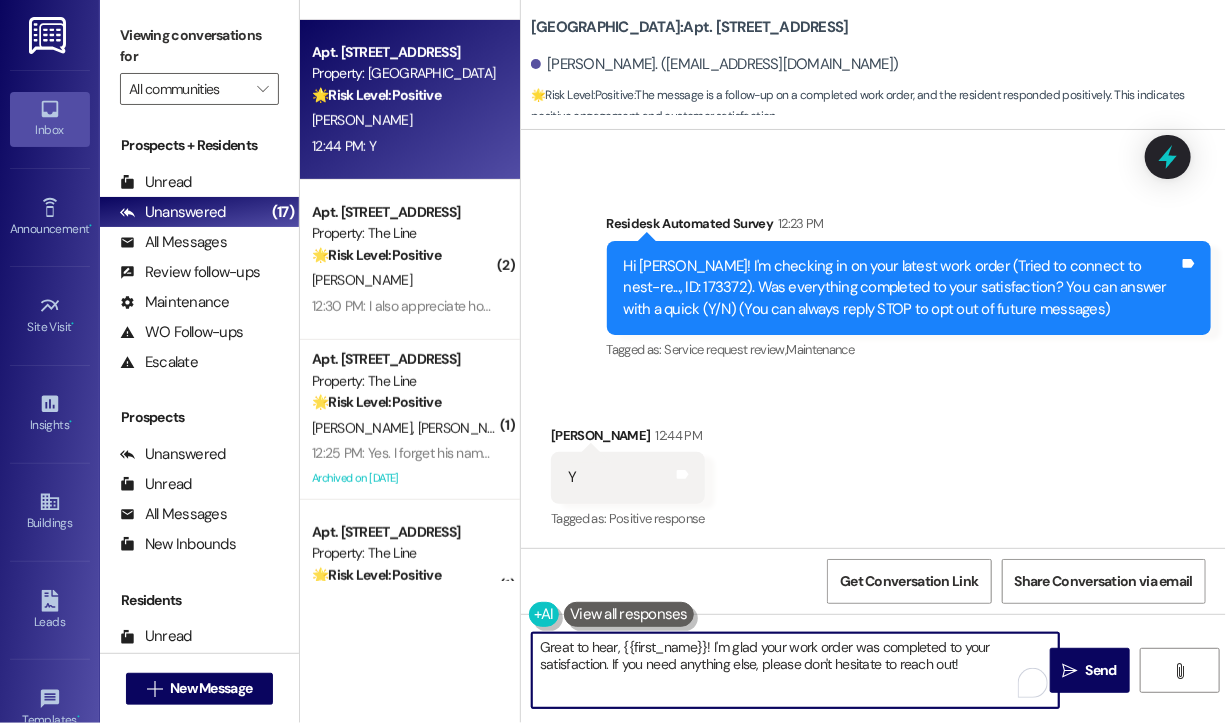 click on "Great to hear, {{first_name}}! I'm glad your work order was completed to your satisfaction. If you need anything else, please don't hesitate to reach out!" at bounding box center (795, 670) 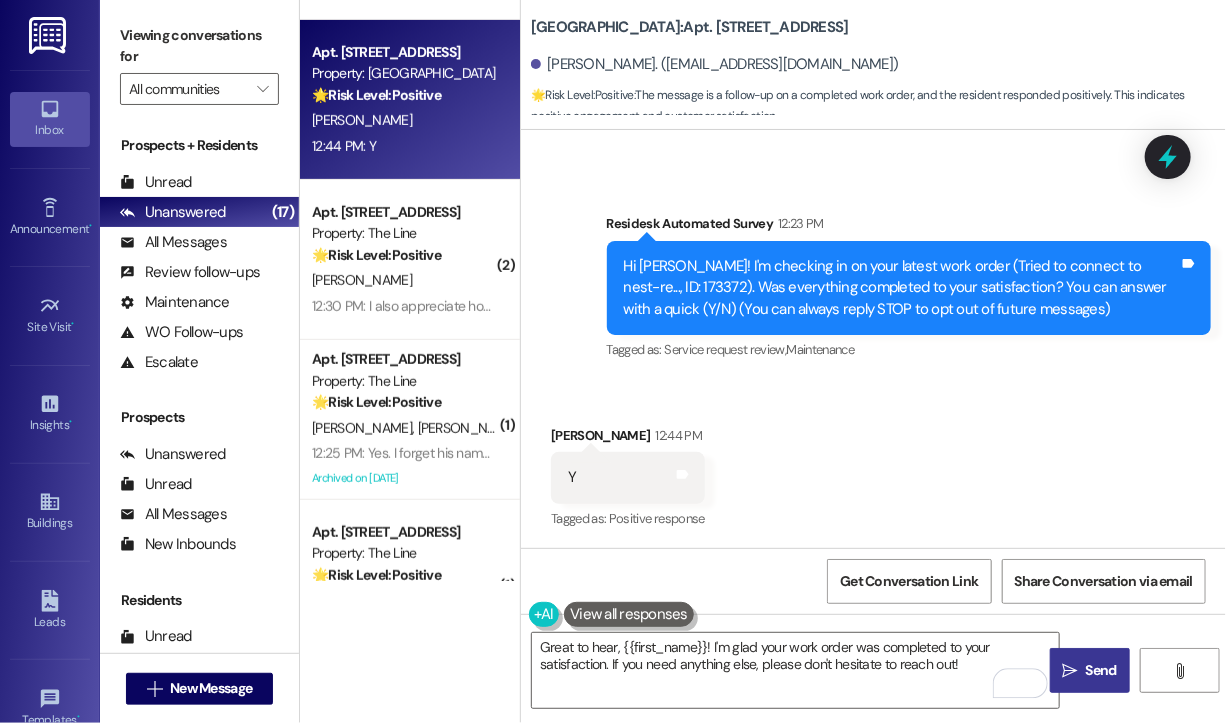 click on "" at bounding box center [1070, 671] 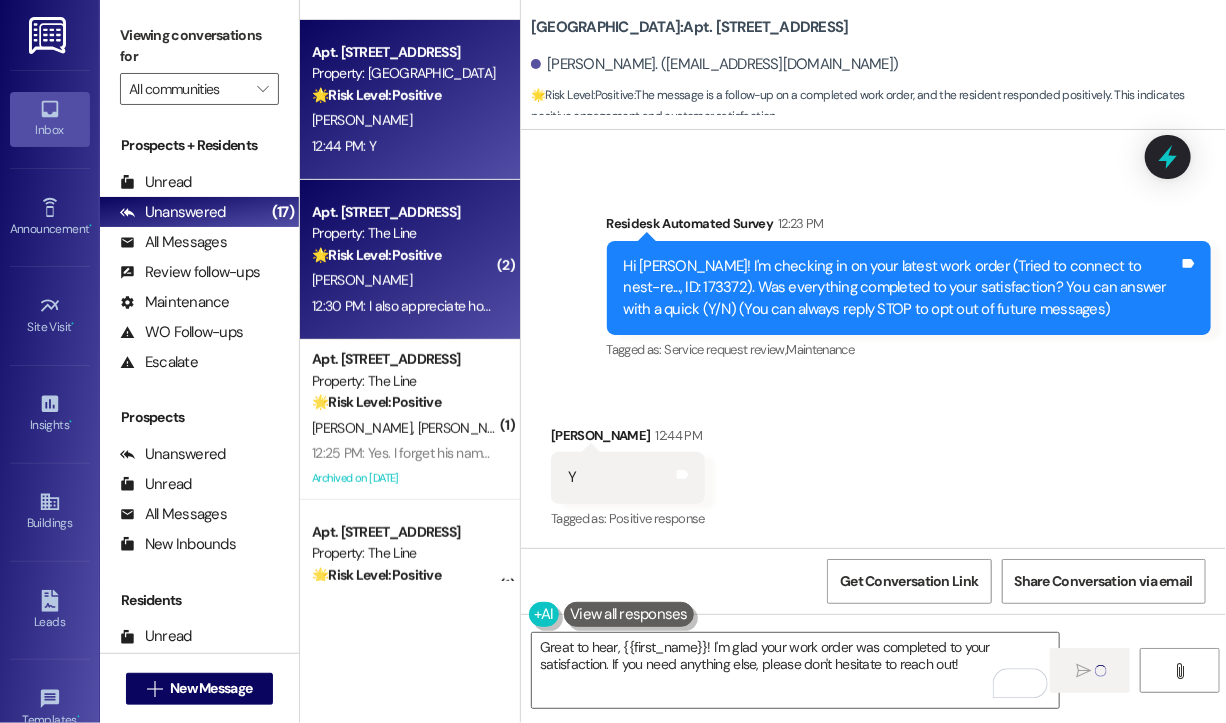 type on "Fetching suggested responses. Please feel free to read through the conversation in the meantime." 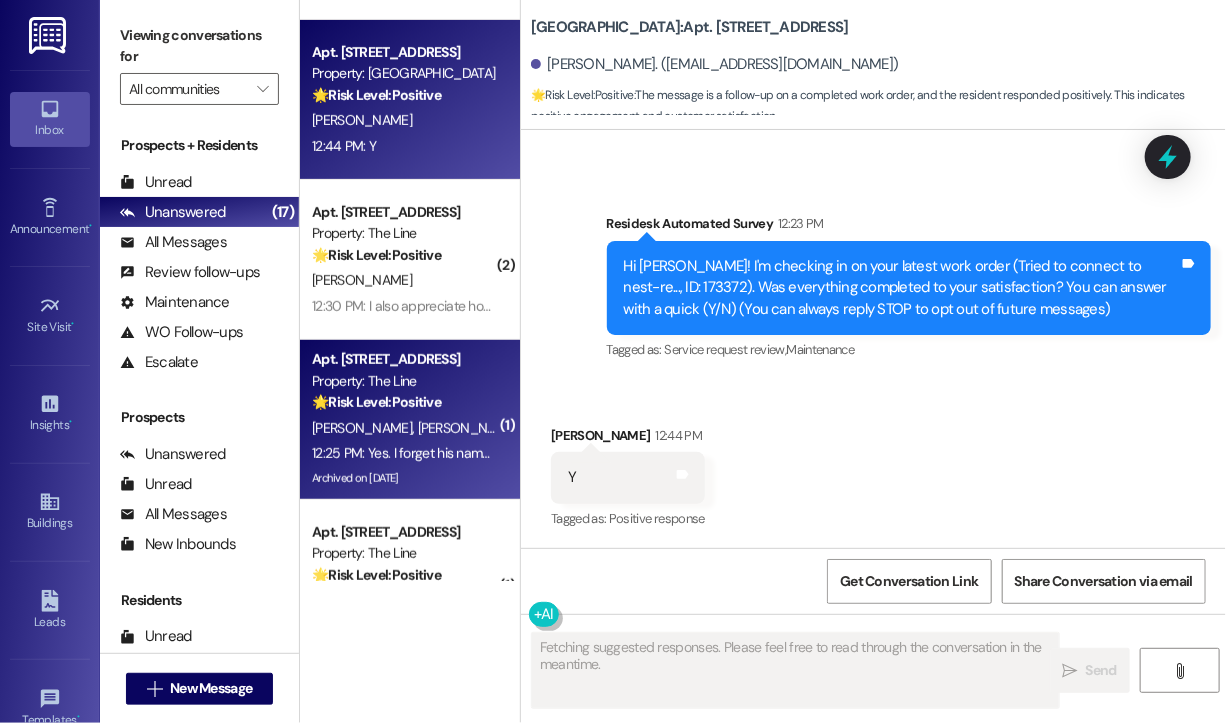 type 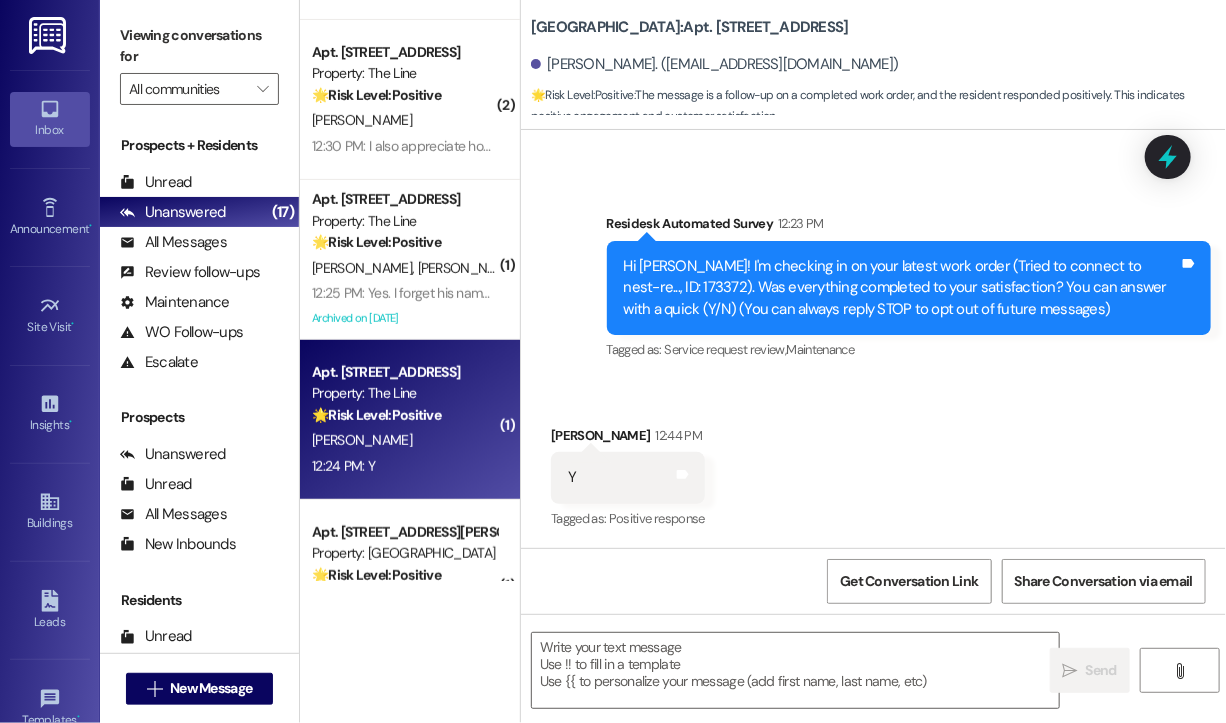 click on "M. Hahn" at bounding box center (404, 440) 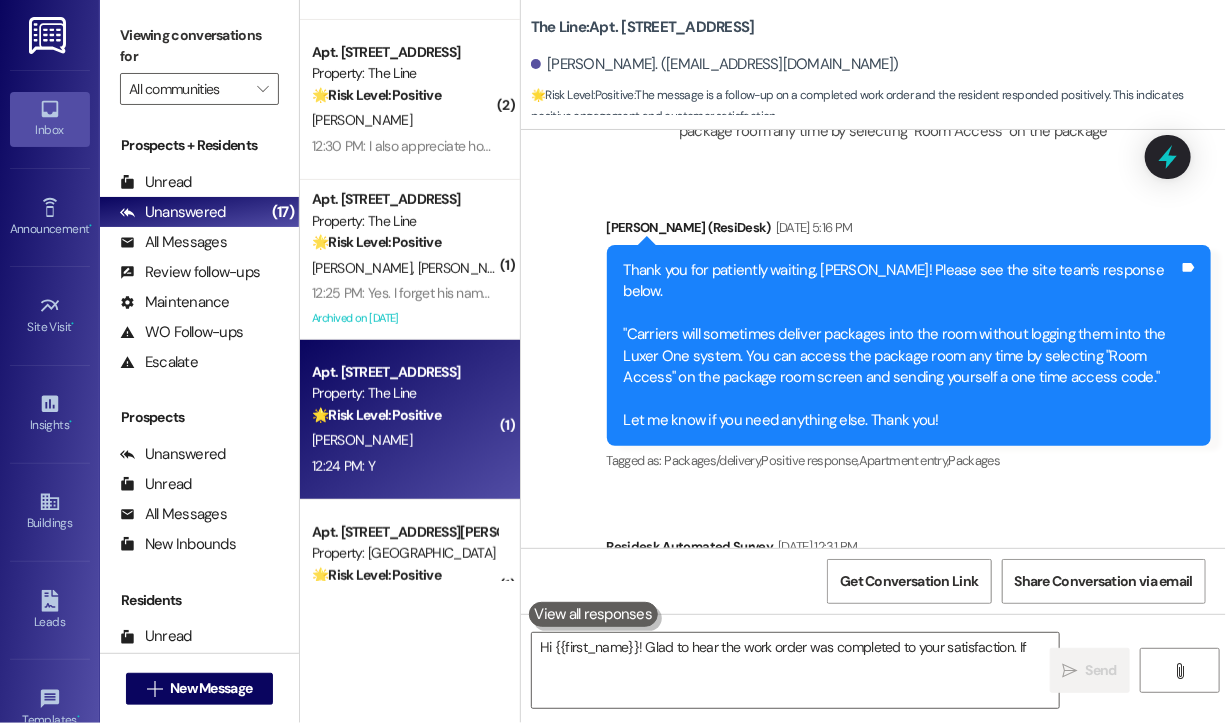 scroll, scrollTop: 8864, scrollLeft: 0, axis: vertical 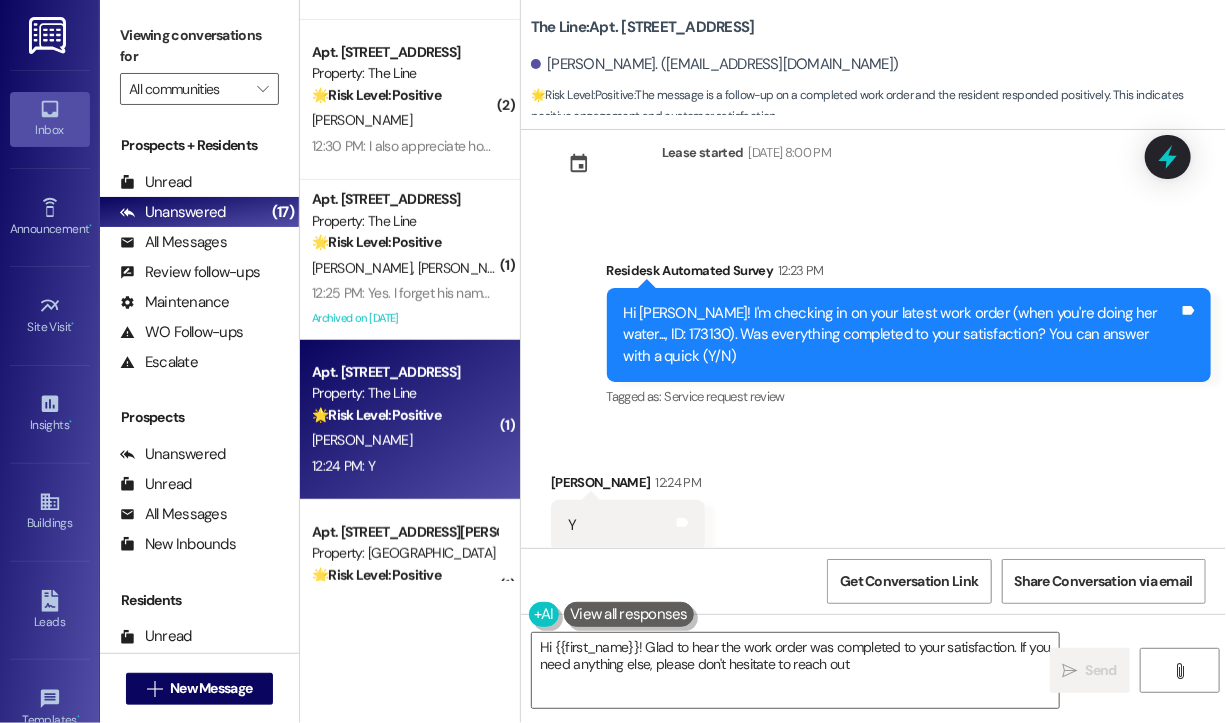 type on "Hi {{first_name}}! Glad to hear the work order was completed to your satisfaction. If you need anything else, please don't hesitate to reach out!" 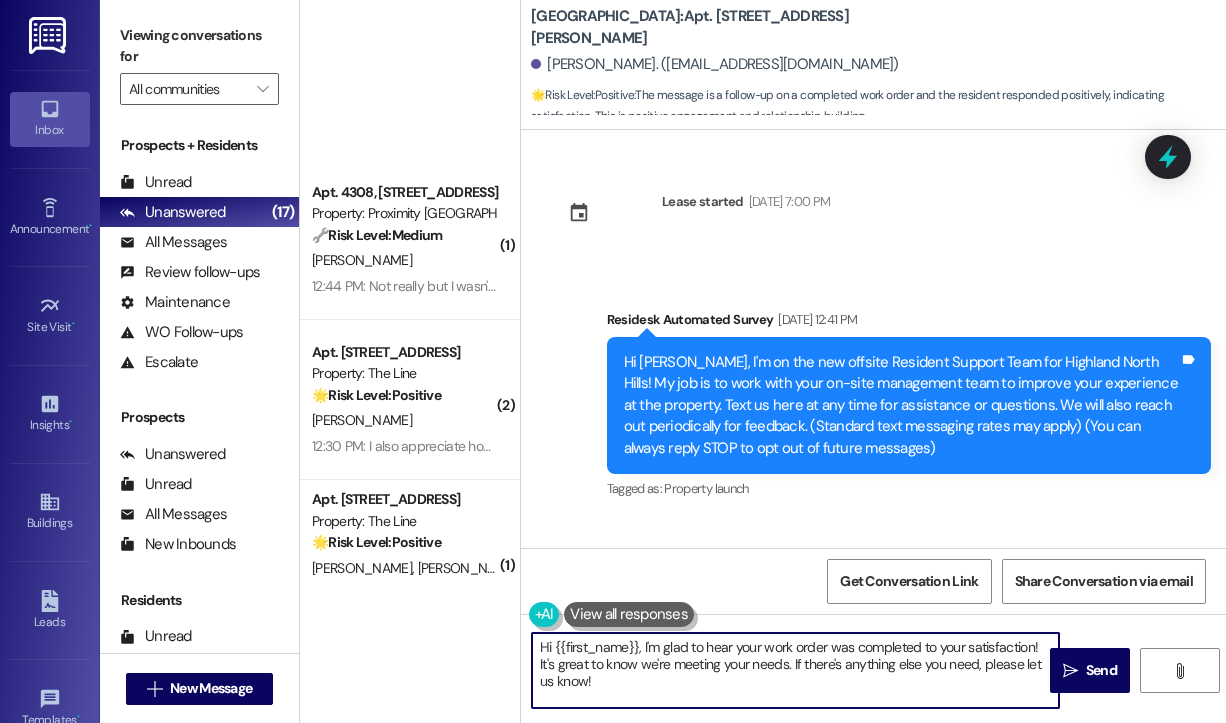 scroll, scrollTop: 0, scrollLeft: 0, axis: both 